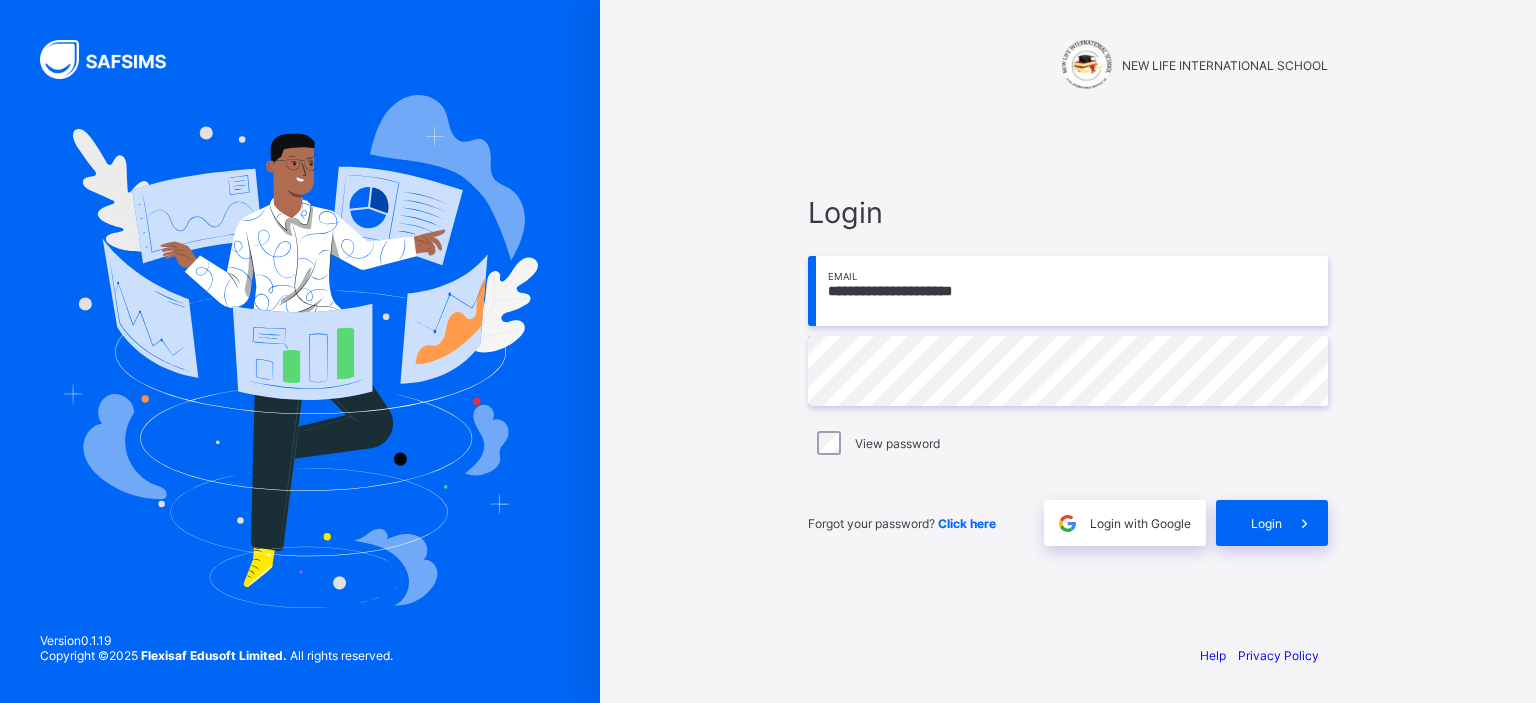 scroll, scrollTop: 0, scrollLeft: 0, axis: both 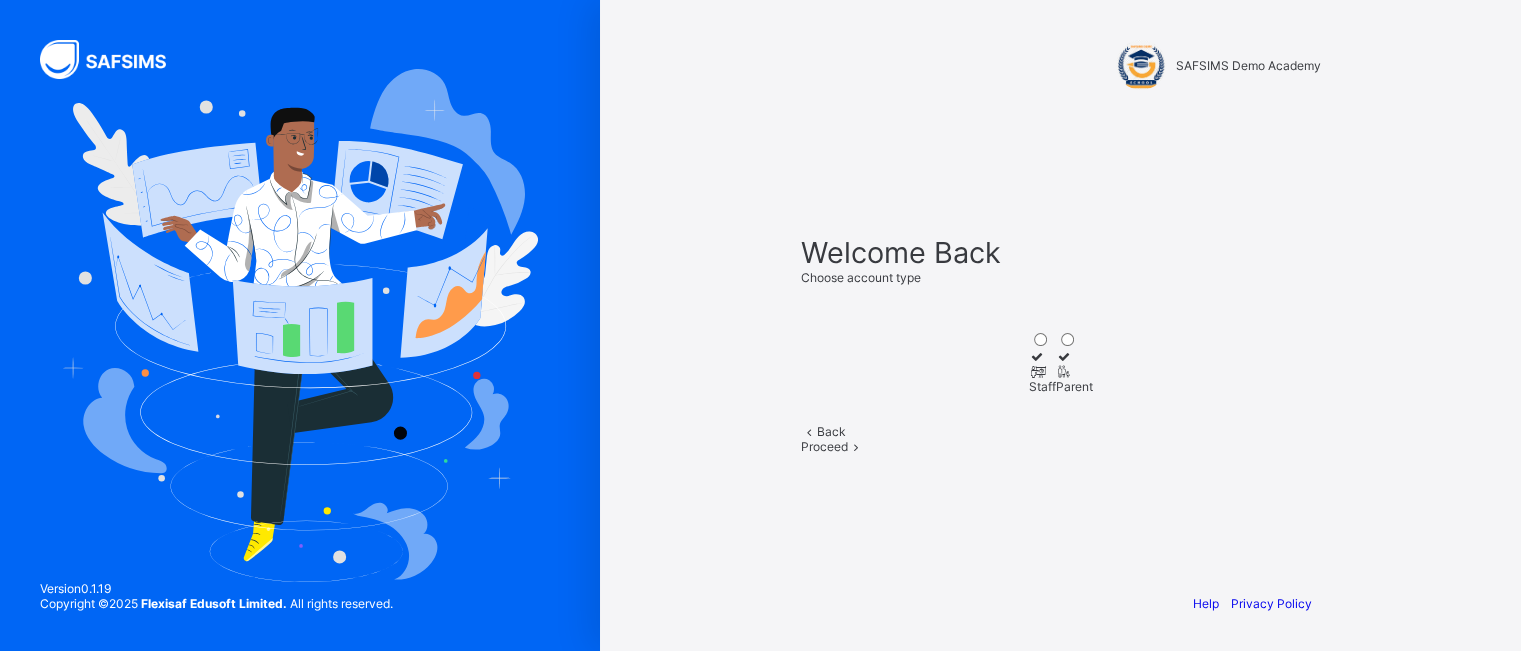click at bounding box center [1037, 371] 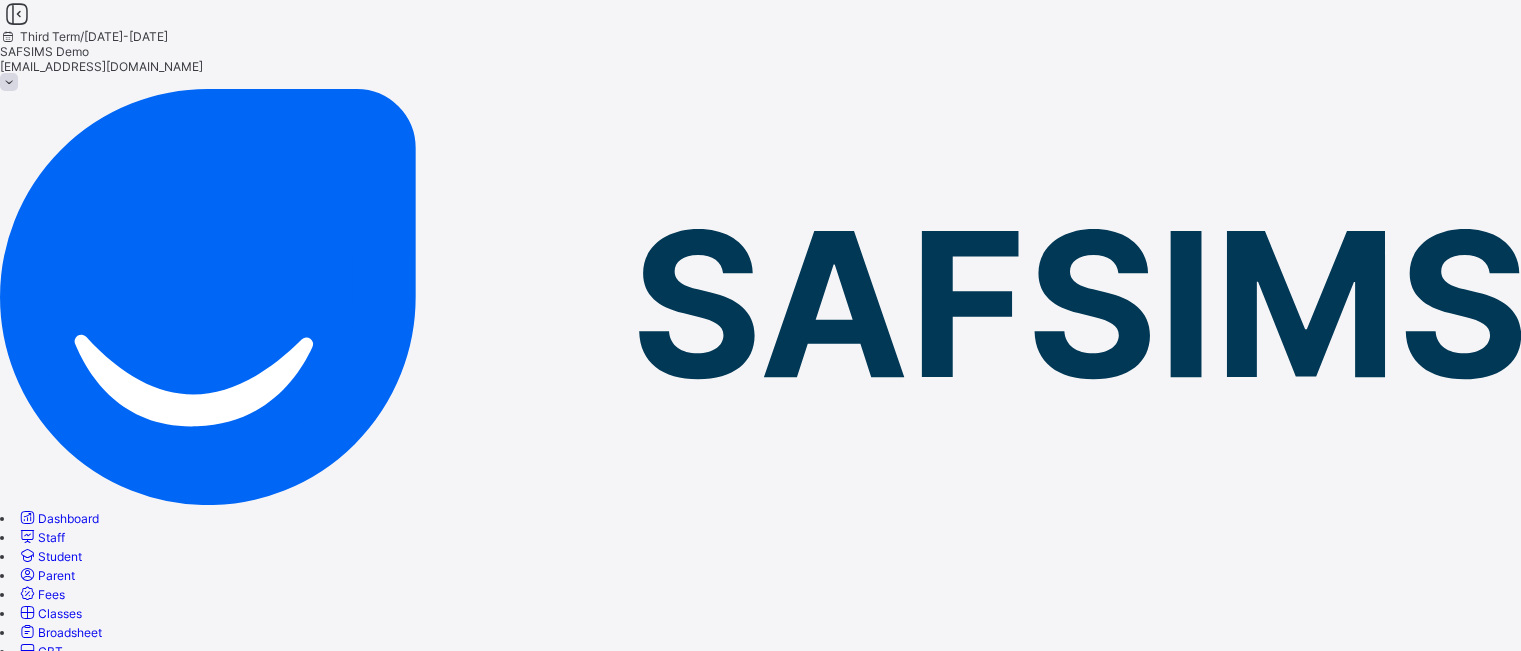 click on "Configuration" at bounding box center [79, 3693] 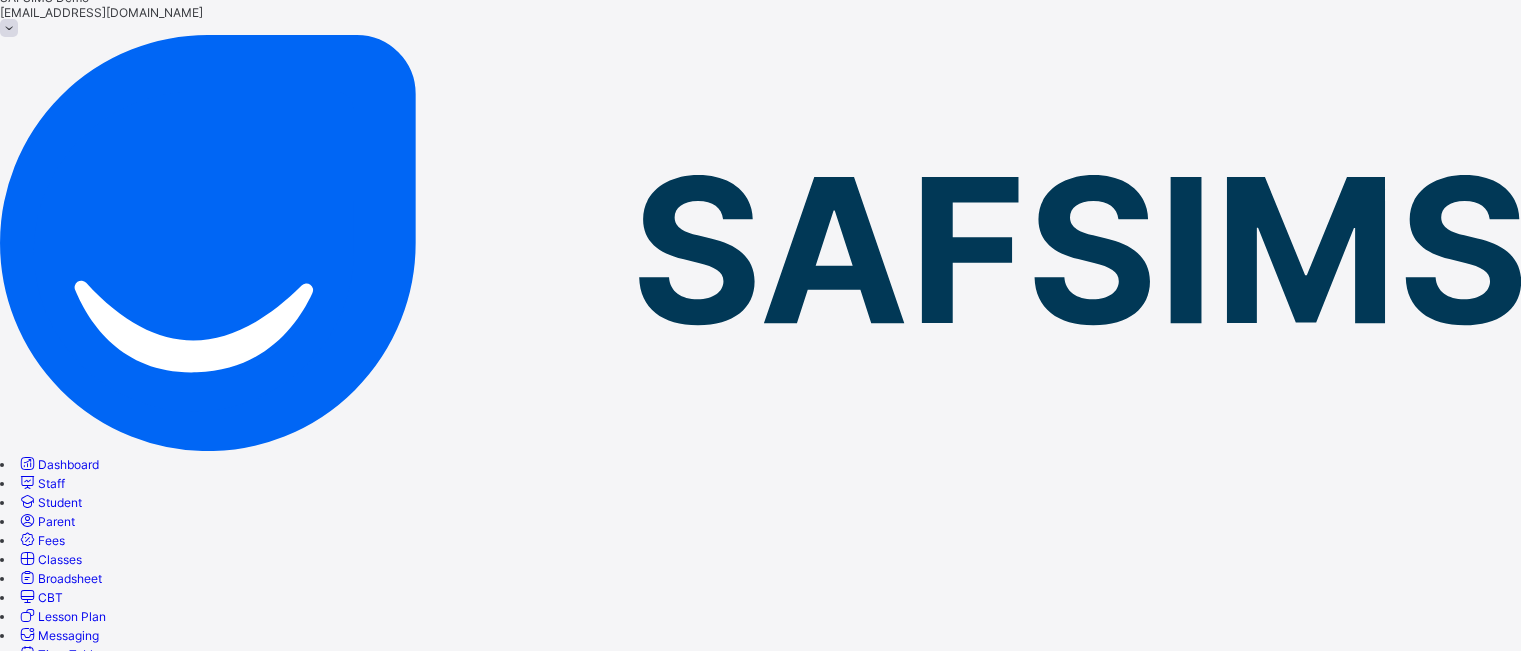 scroll, scrollTop: 0, scrollLeft: 0, axis: both 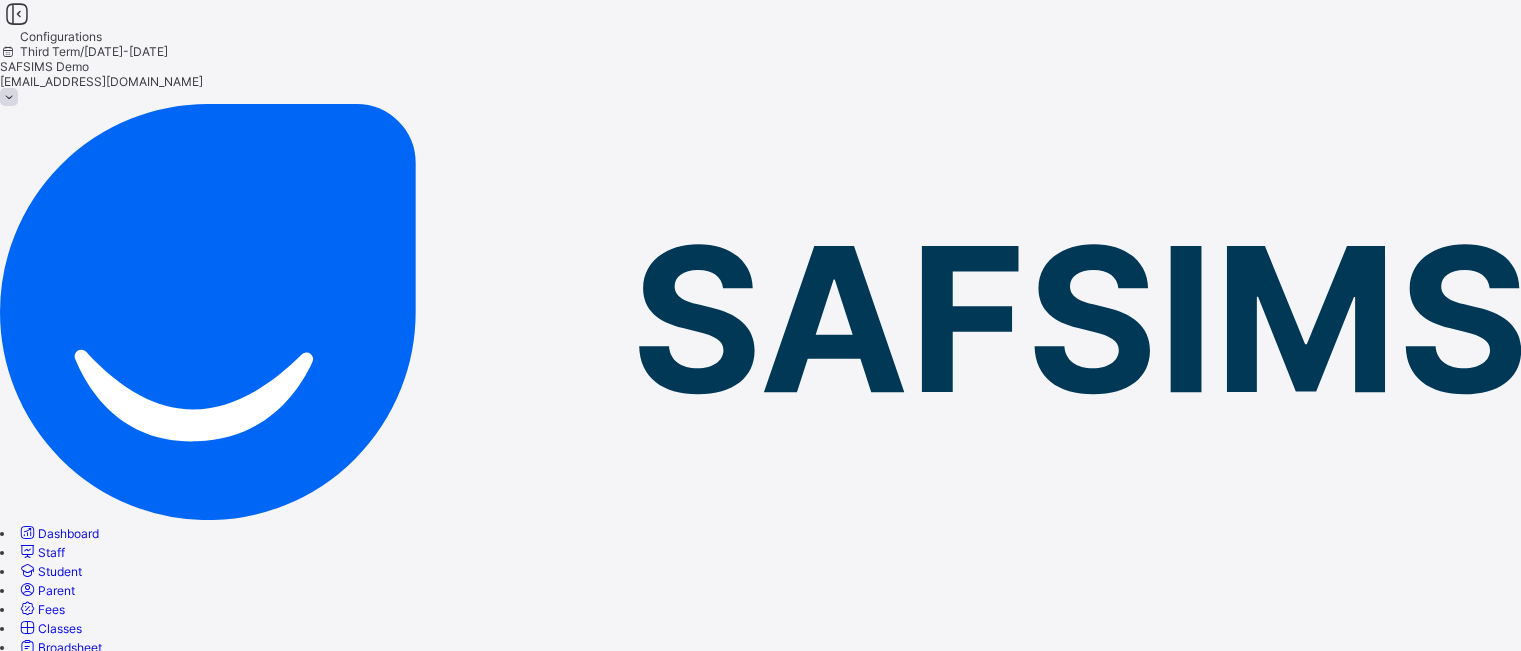 click at bounding box center (0, 1196) 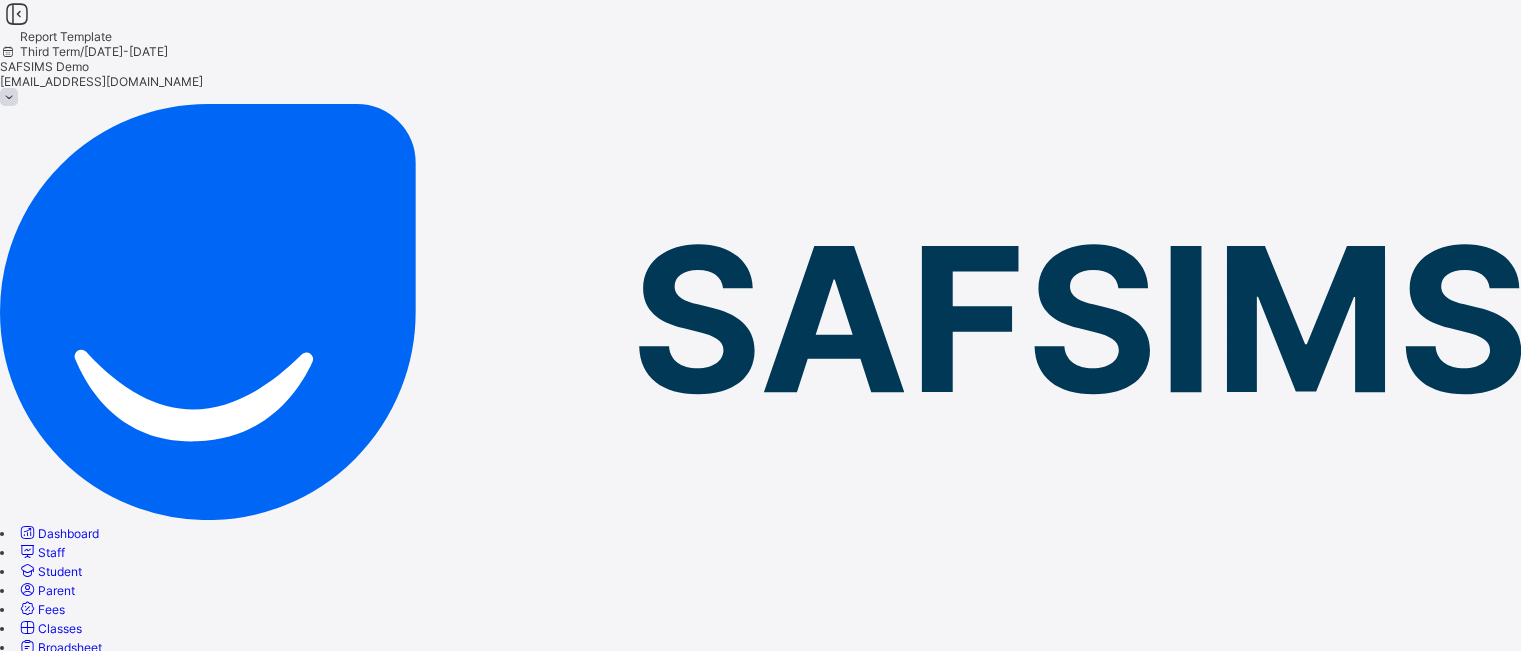scroll, scrollTop: 10, scrollLeft: 0, axis: vertical 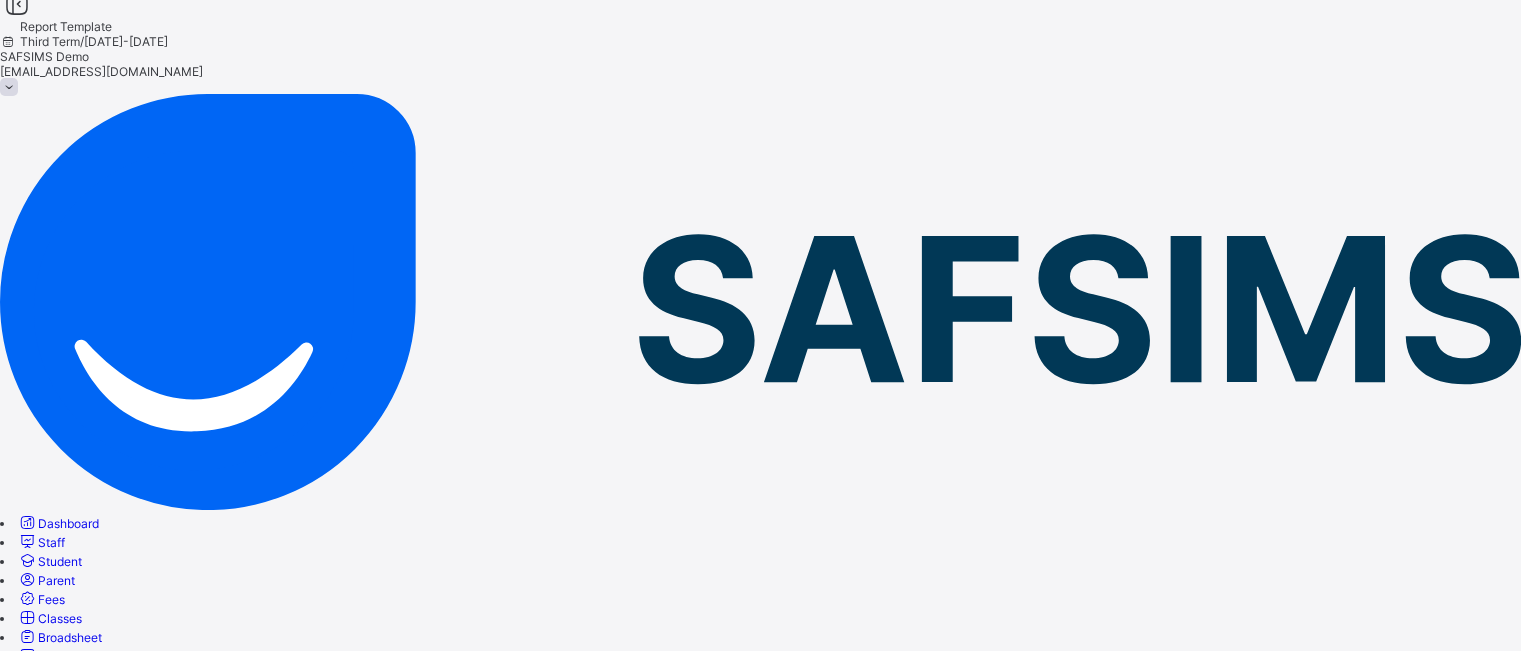 click on "Edit Template" at bounding box center [618, 953] 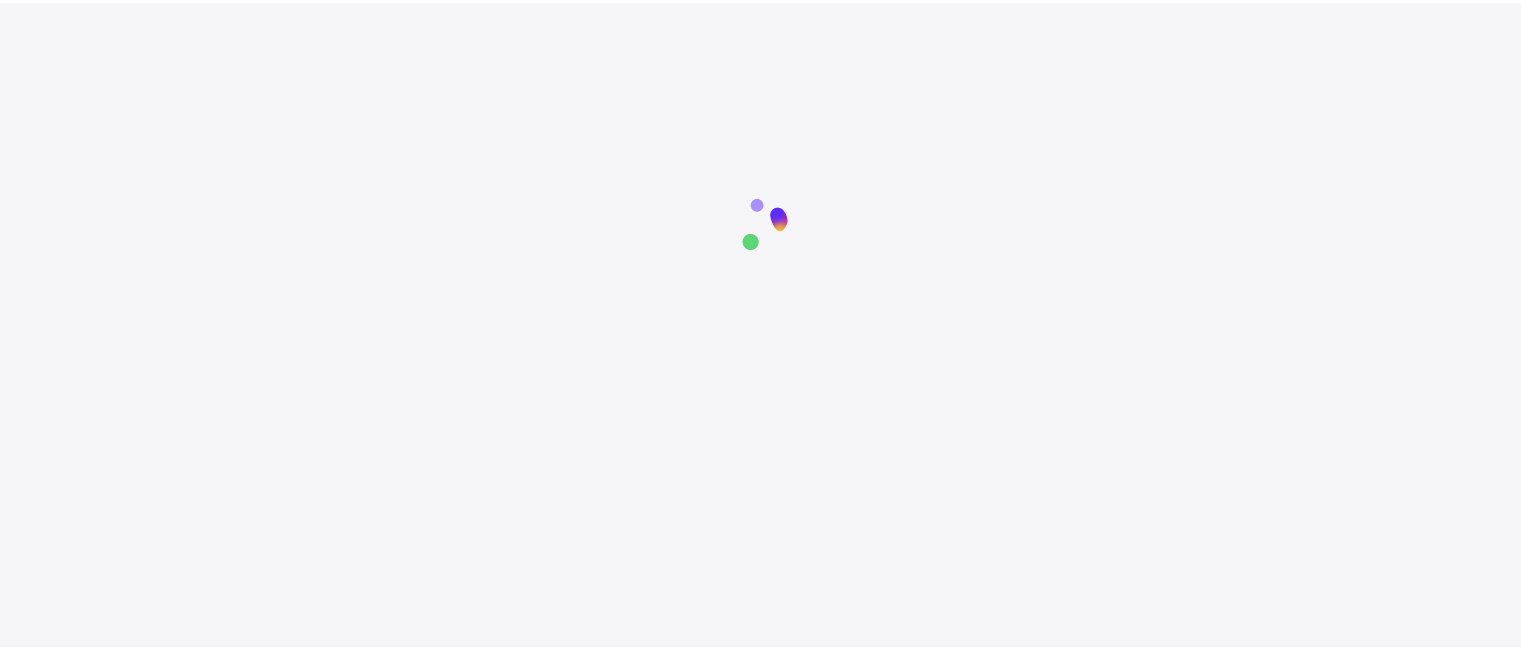 scroll, scrollTop: 0, scrollLeft: 0, axis: both 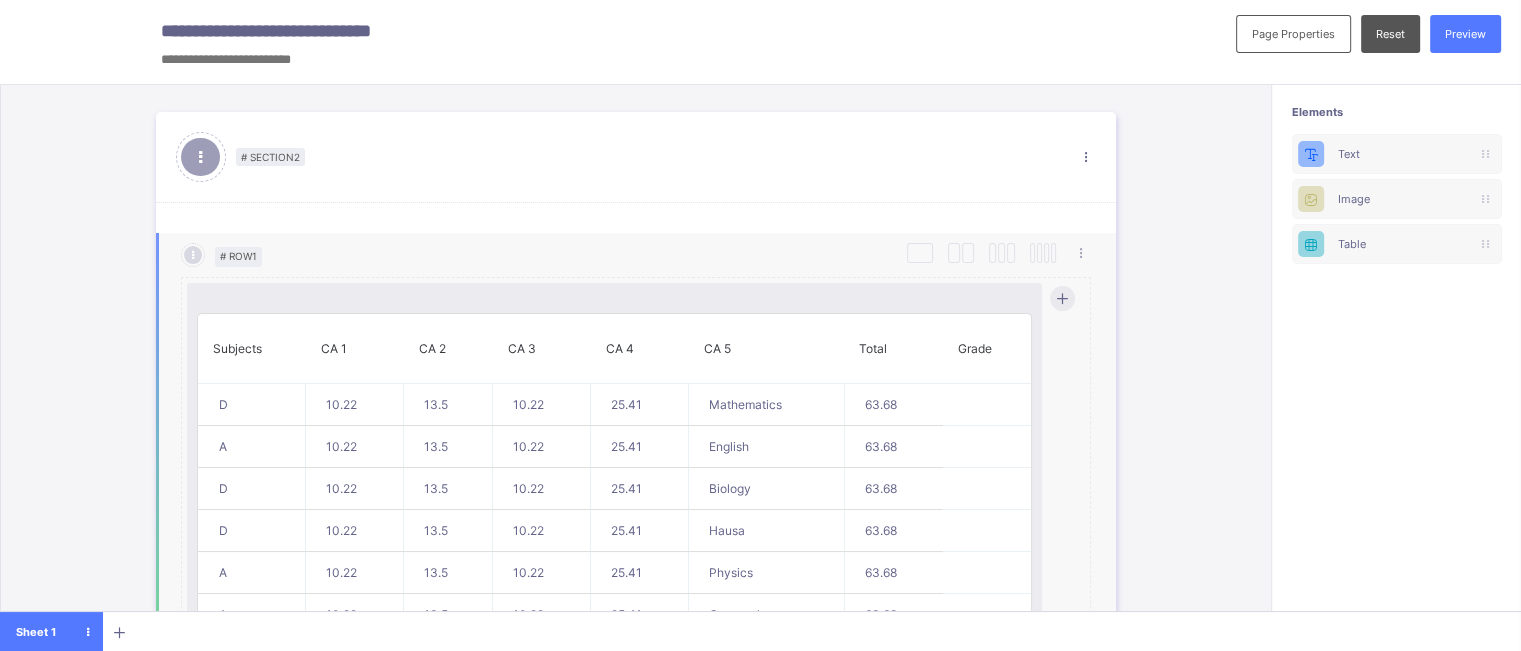 click on "Subjects CA 1 CA 2 CA 3 CA 4 CA 5 Total Grade D 10.22 13.5 10.22 25.41 Mathematics 63.68 A 10.22 13.5 10.22 25.41 English 63.68 D 10.22 13.5 10.22 25.41 Biology 63.68 D 10.22 13.5 10.22 25.41 Hausa 63.68 A 10.22 13.5 10.22 25.41 Physics 63.68 A 10.22 13.5 10.22 25.41 Geography 63.68" at bounding box center [614, 475] 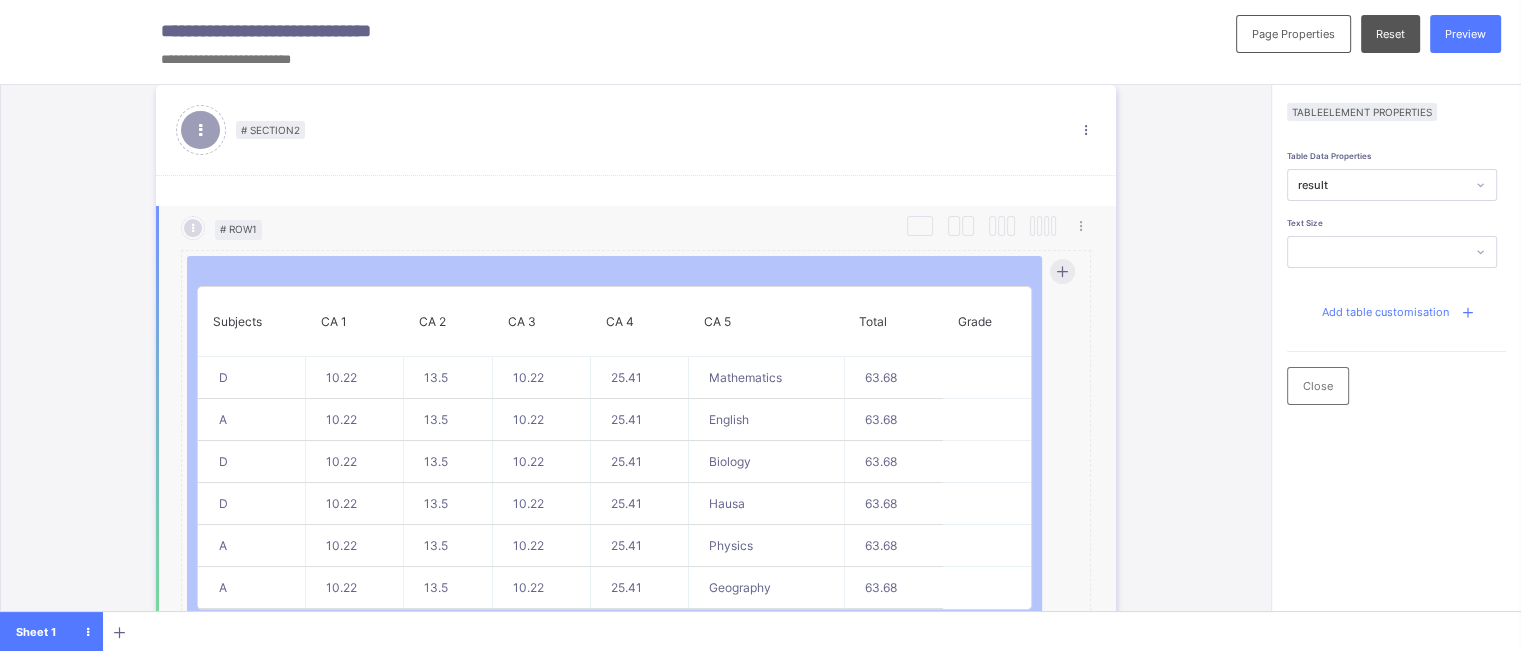 scroll, scrollTop: 891, scrollLeft: 0, axis: vertical 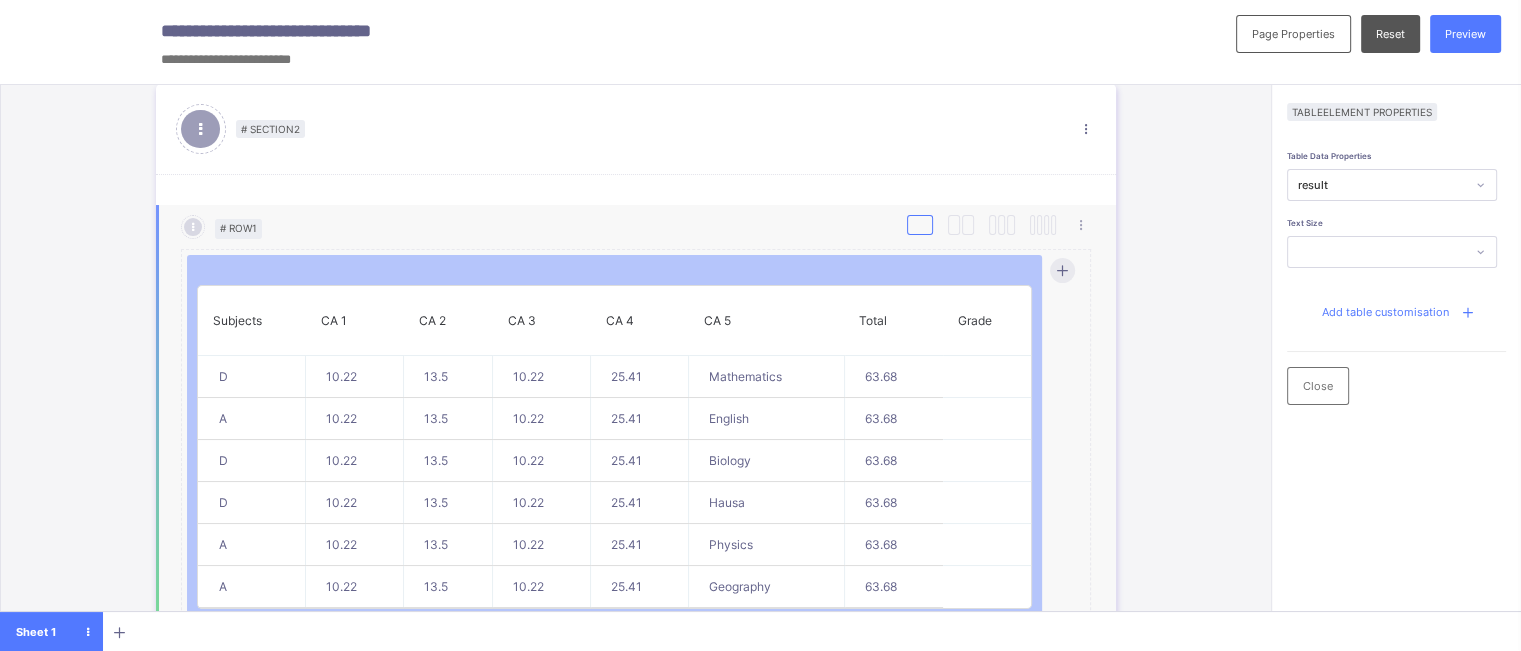 click at bounding box center (920, 225) 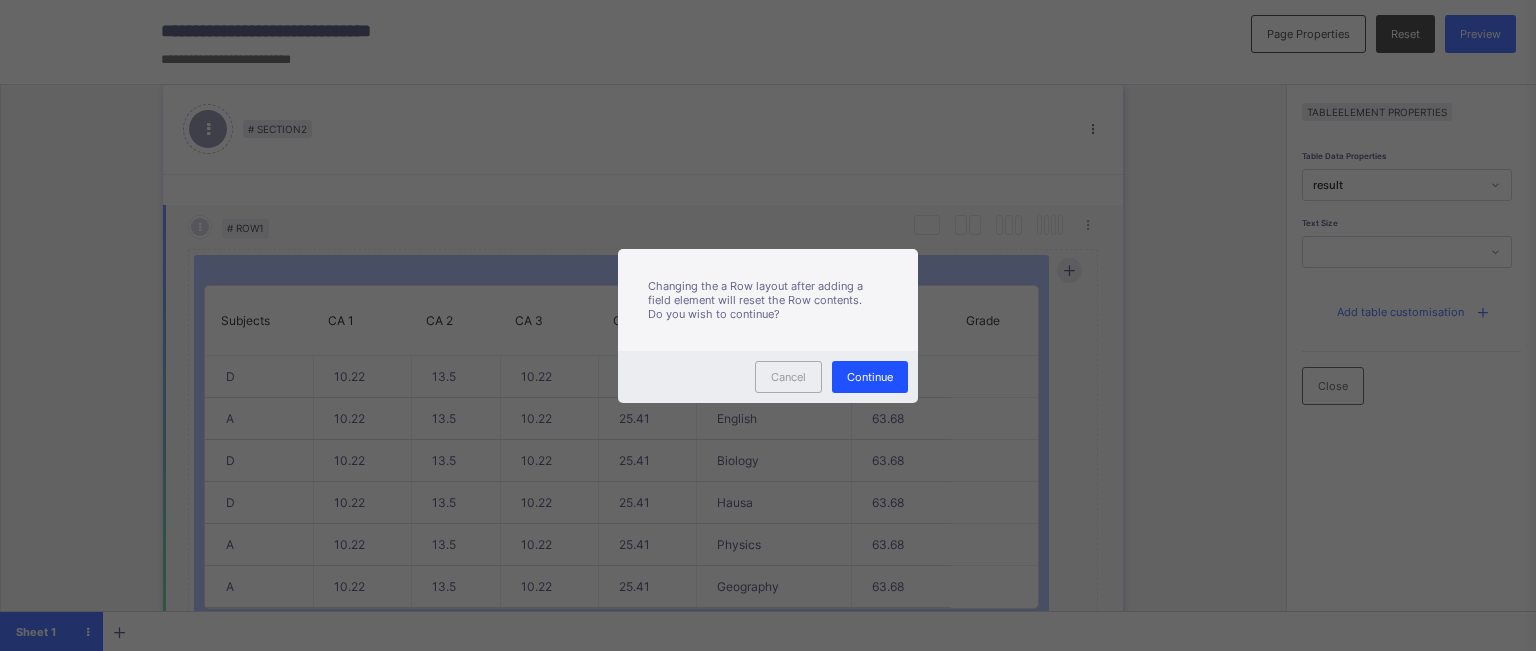 click on "Continue" at bounding box center (870, 377) 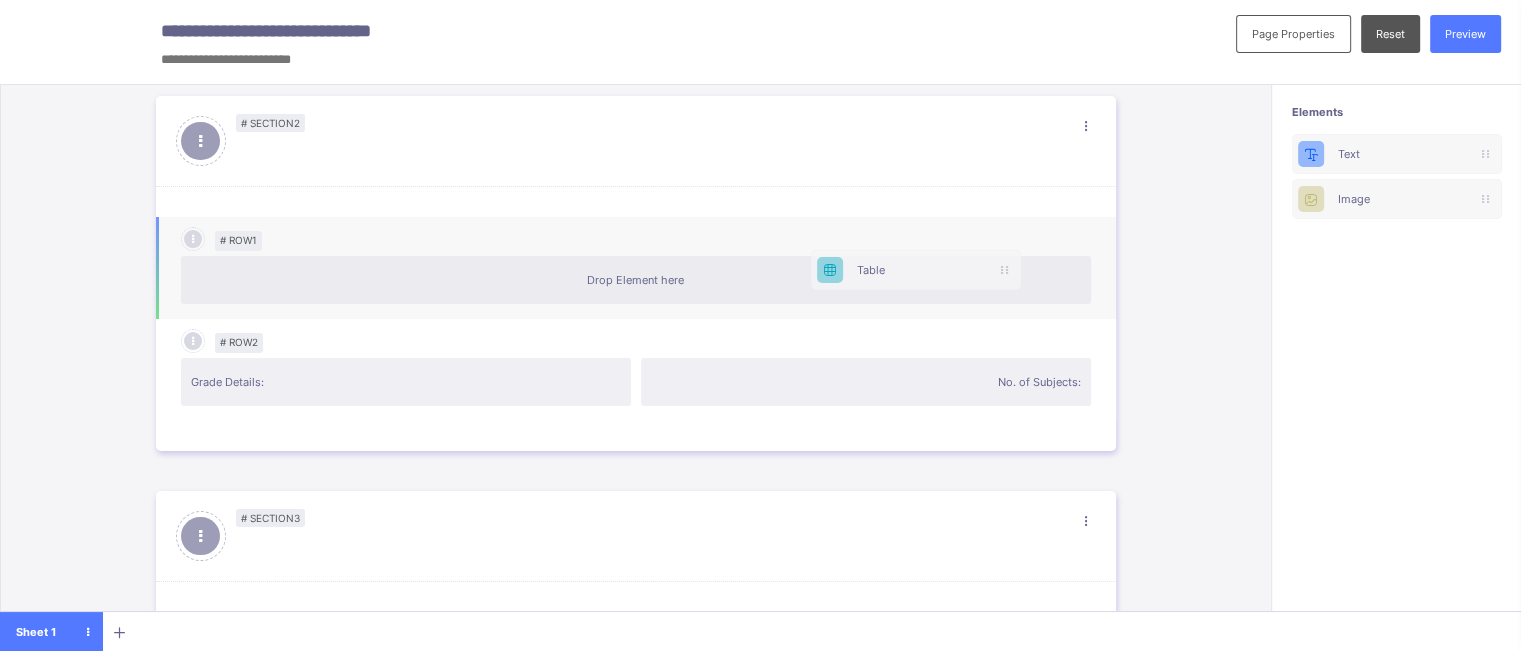 scroll, scrollTop: 0, scrollLeft: 2, axis: horizontal 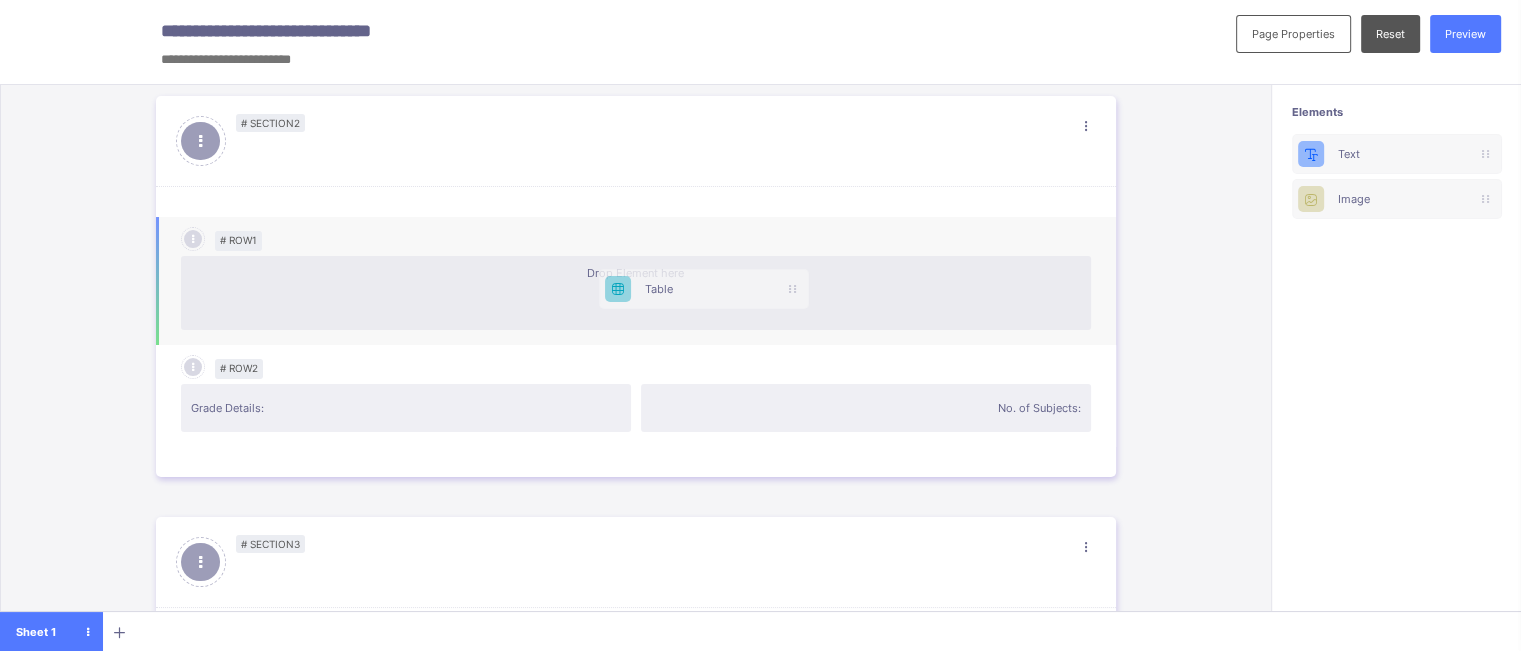 drag, startPoint x: 1394, startPoint y: 236, endPoint x: 647, endPoint y: 282, distance: 748.415 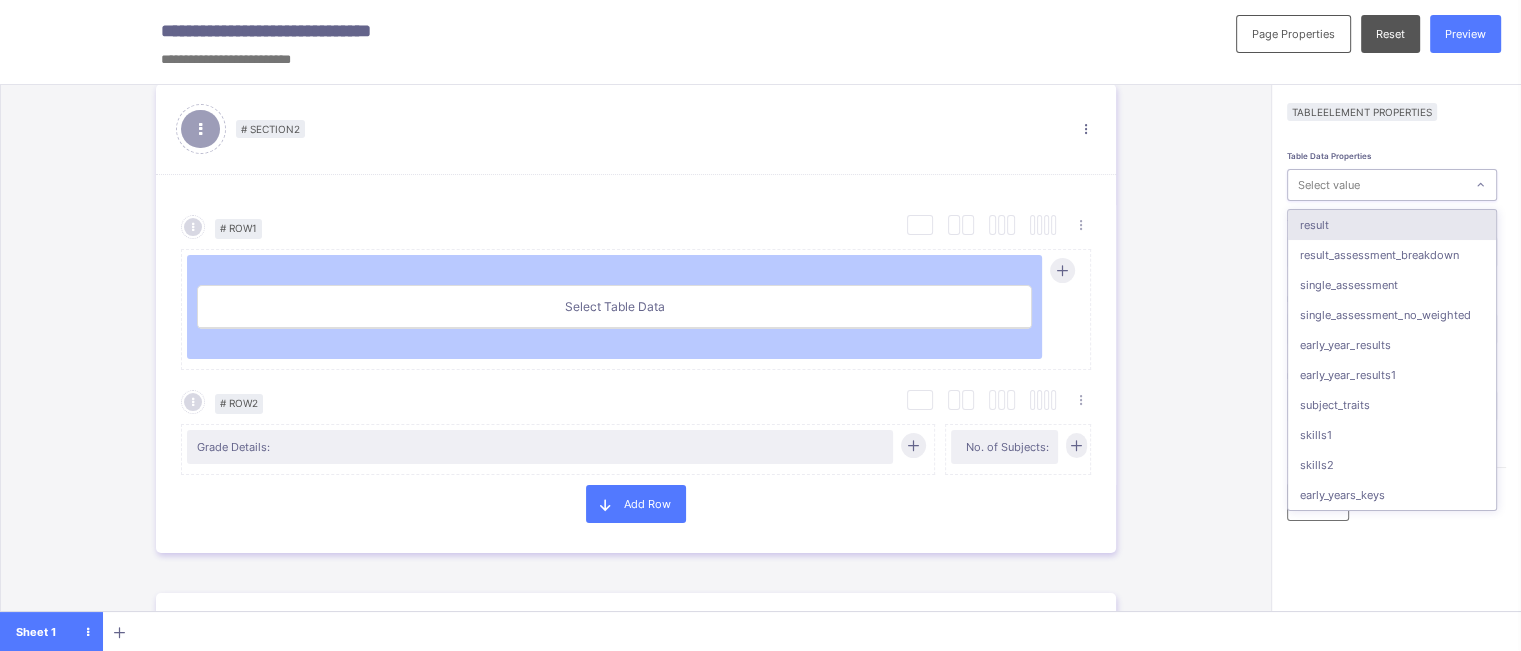 click on "Select value" at bounding box center (1376, 185) 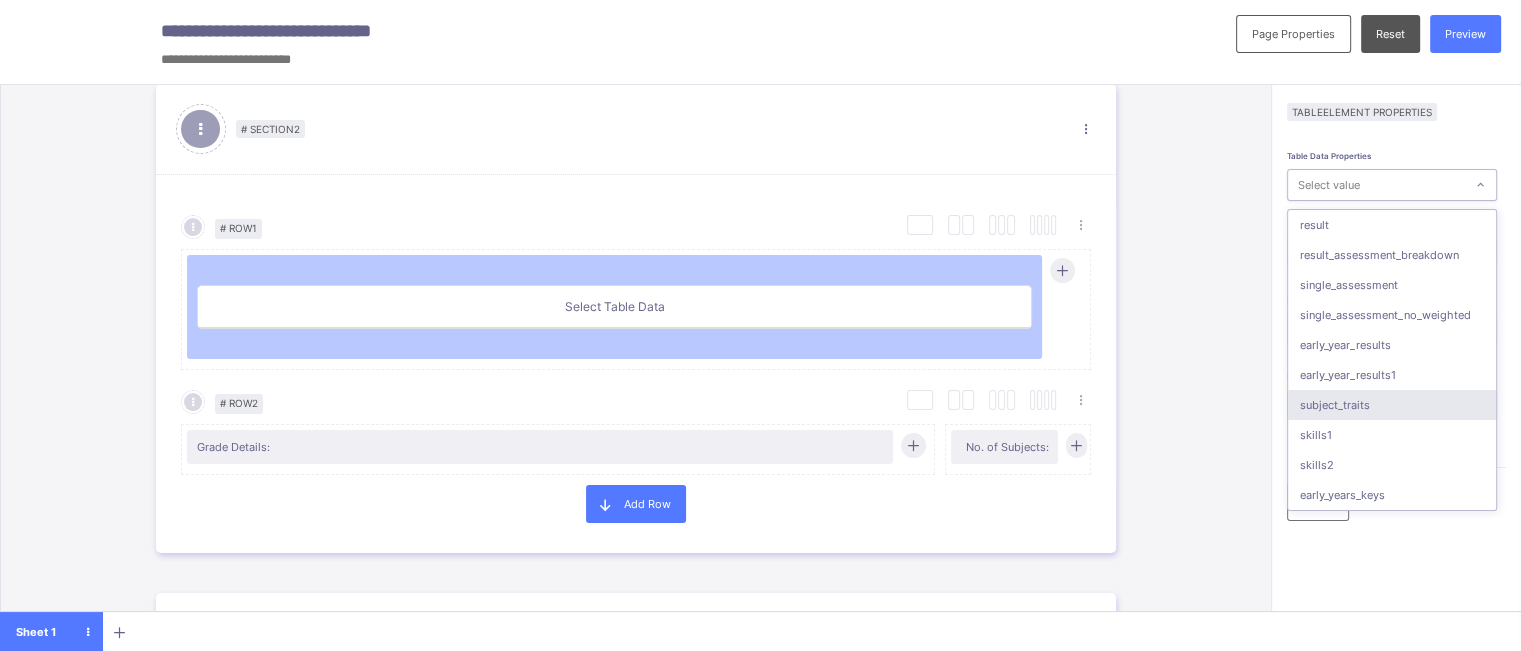 scroll, scrollTop: 160, scrollLeft: 0, axis: vertical 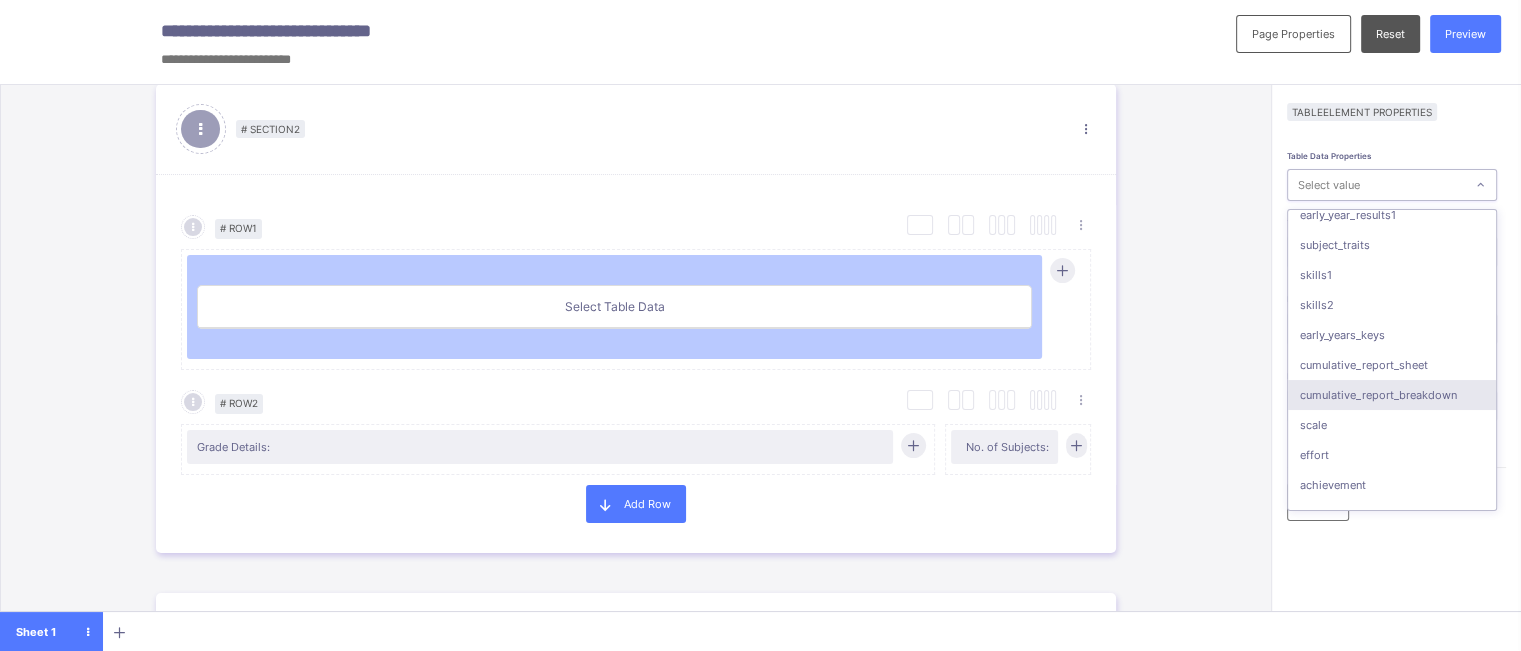 click on "cumulative_report_breakdown" at bounding box center [1392, 395] 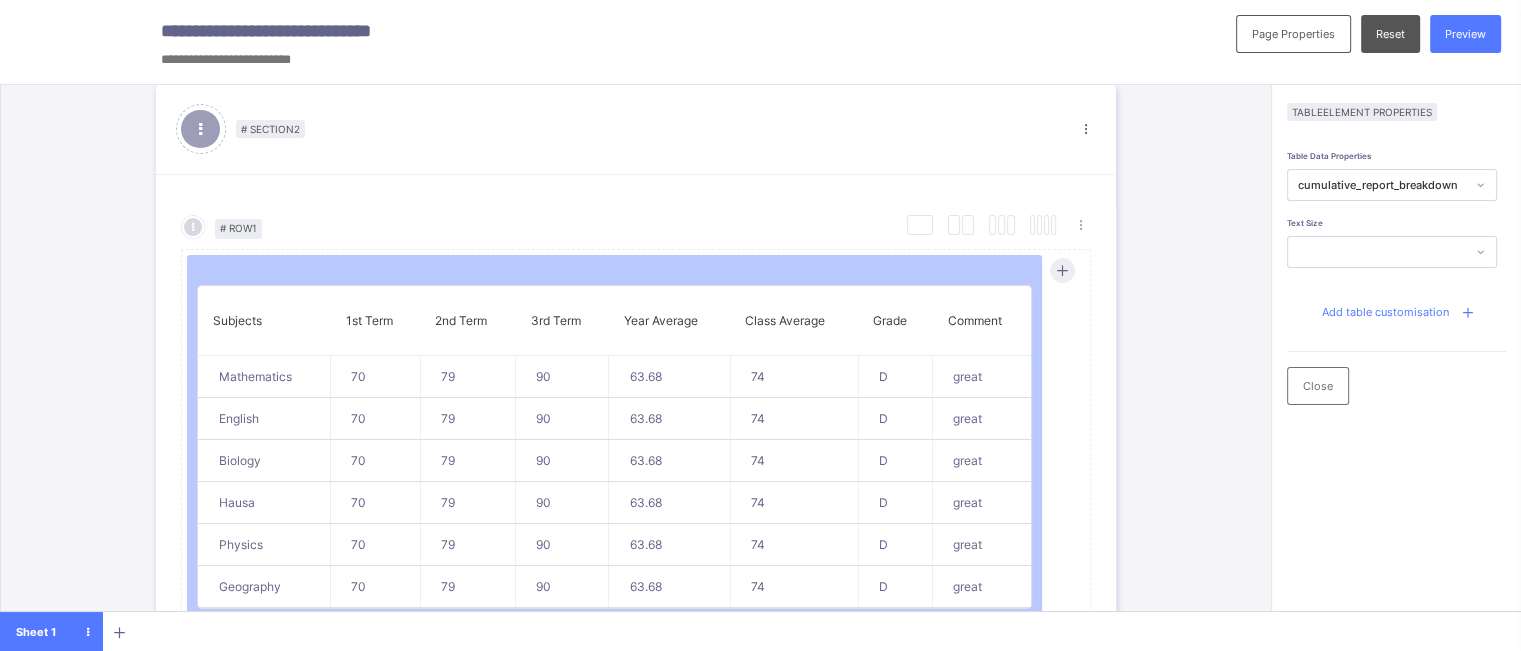 click on "Add table customisation" at bounding box center [1397, 312] 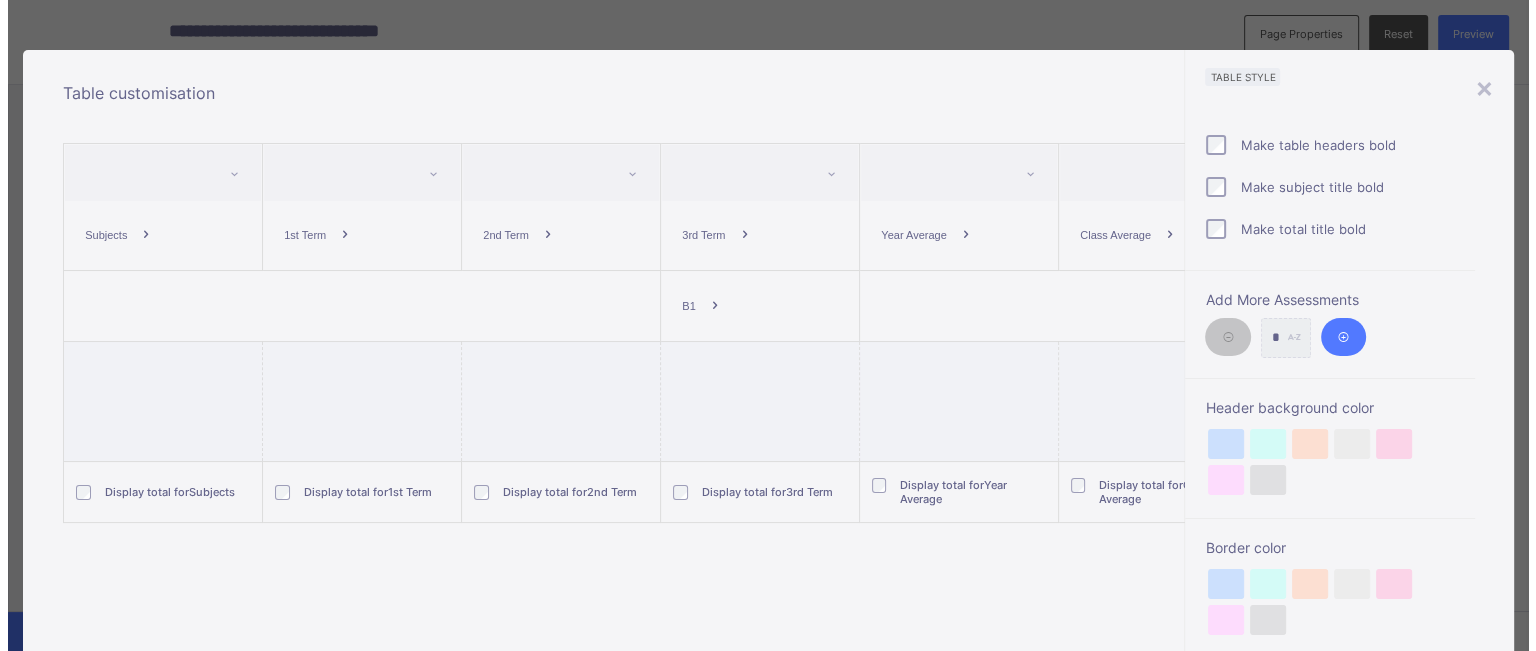 scroll, scrollTop: 0, scrollLeft: 0, axis: both 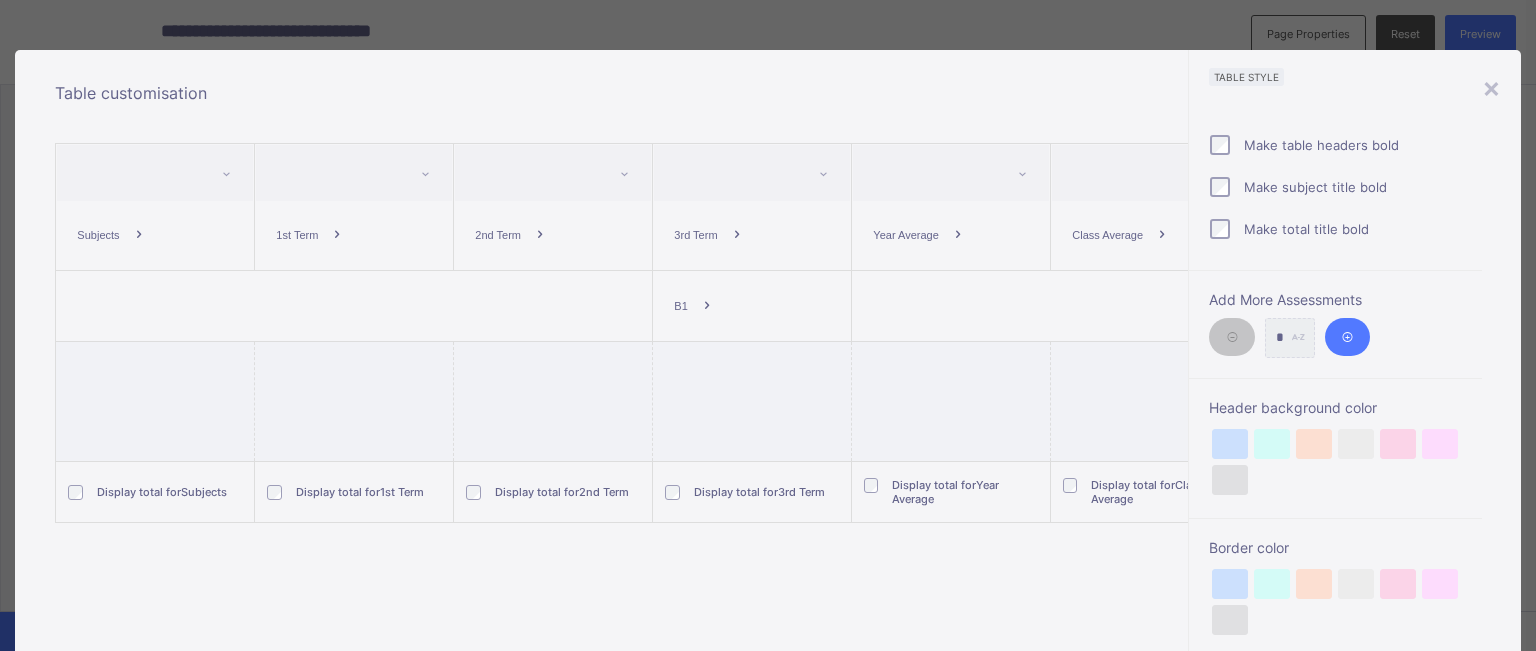 click at bounding box center (707, 306) 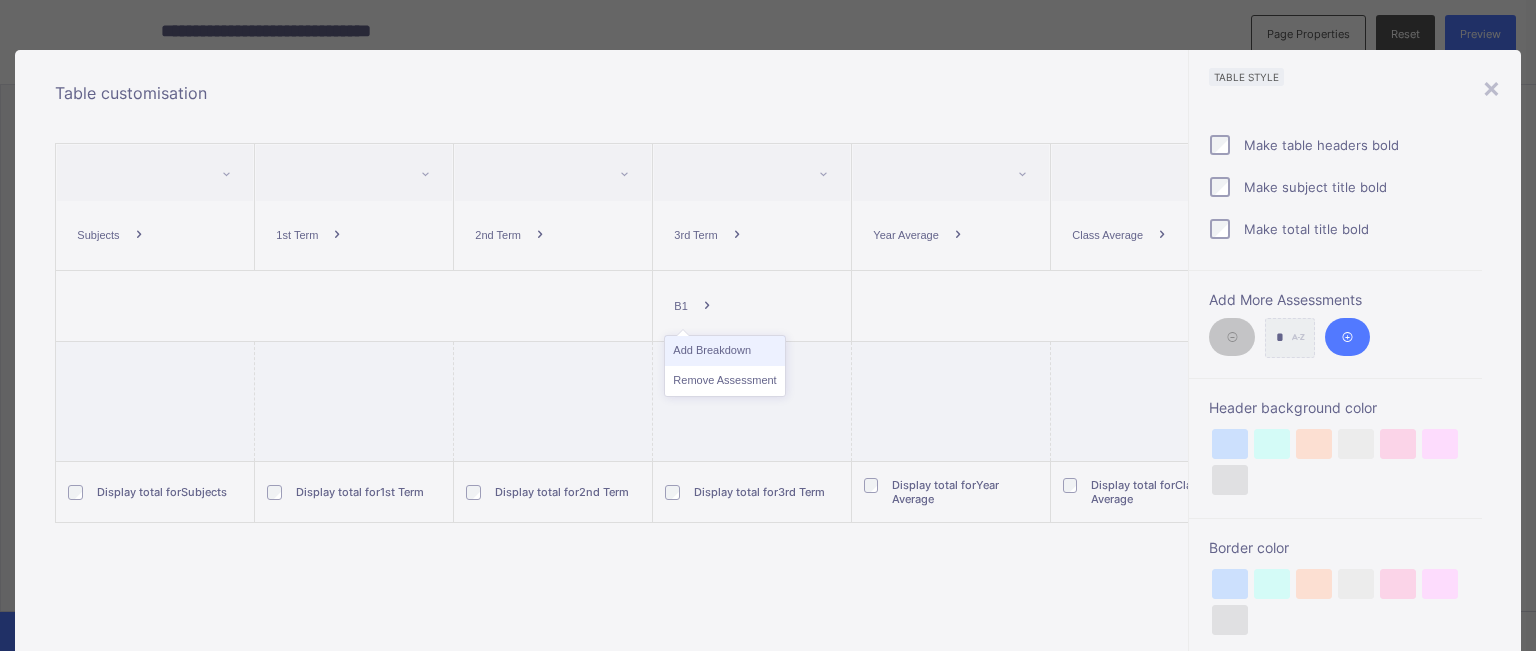 click on "Add Breakdown" at bounding box center [724, 351] 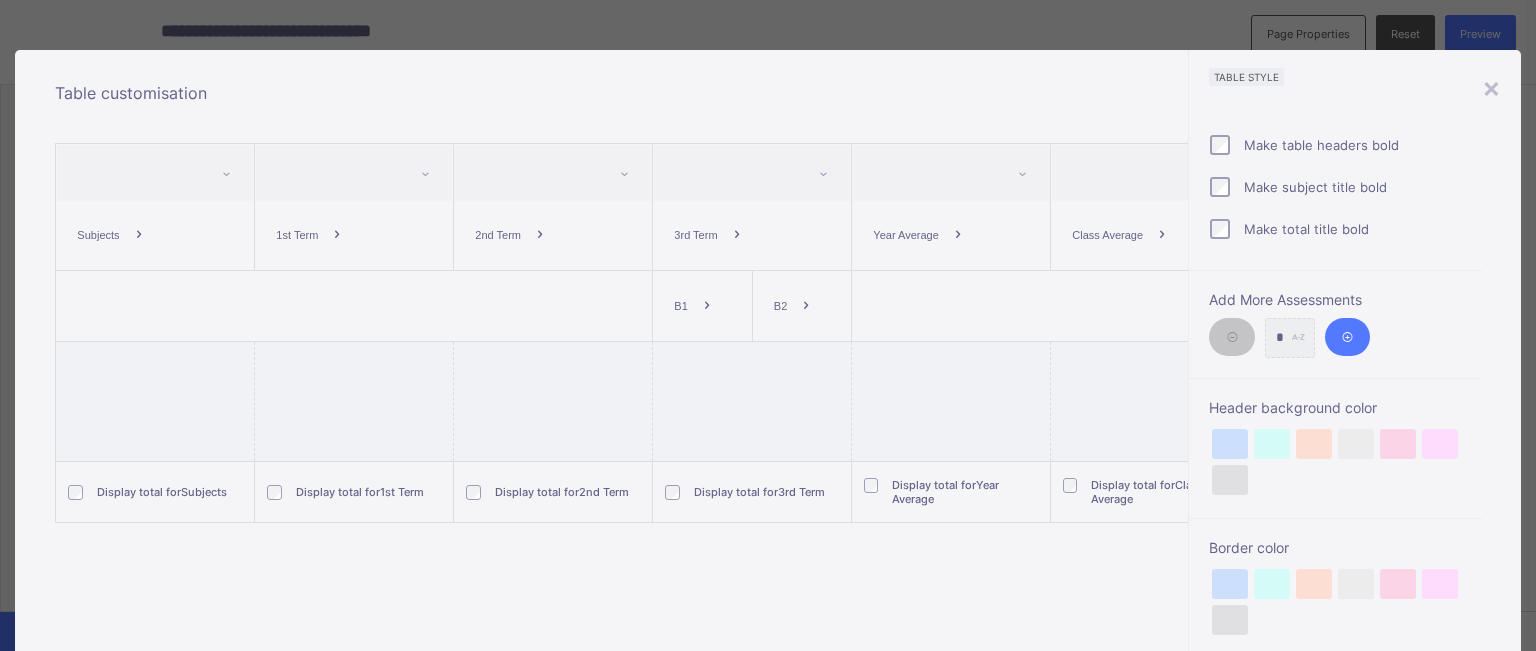 click at bounding box center (806, 306) 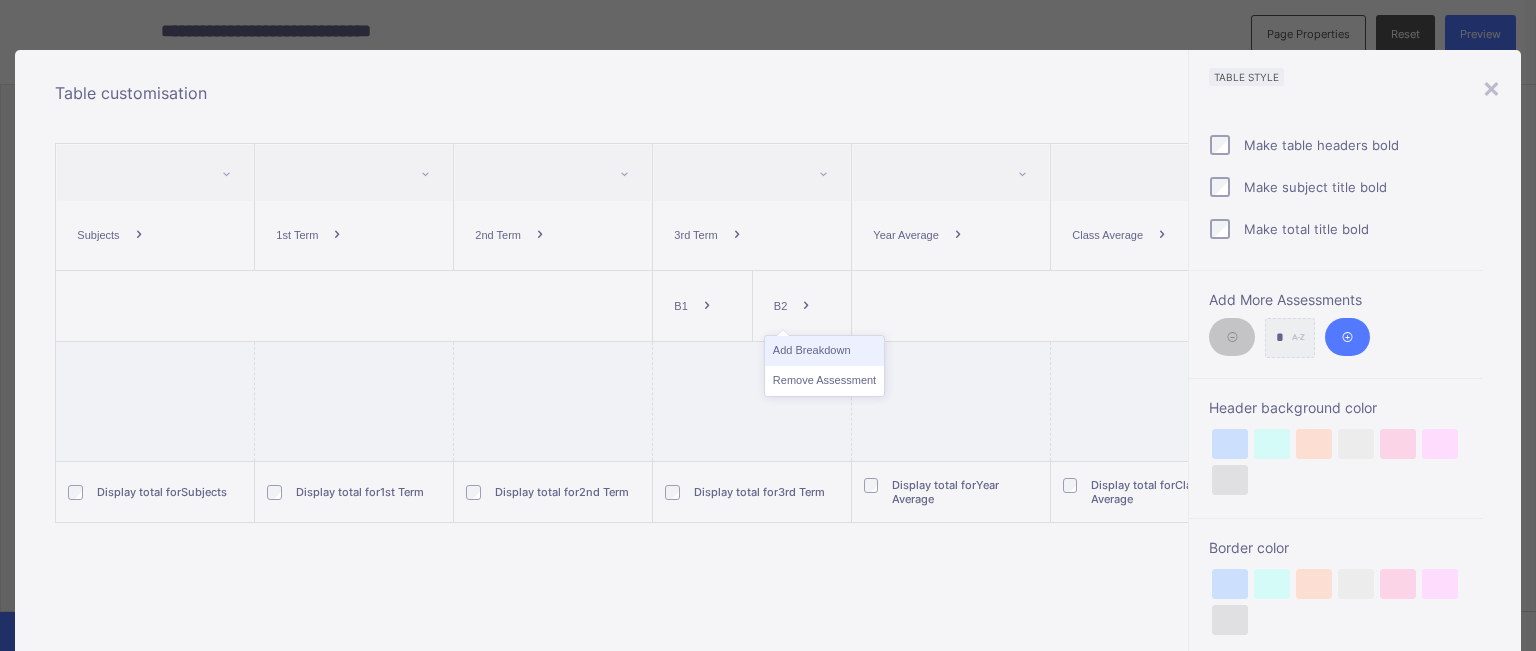 click on "Add Breakdown" at bounding box center (824, 351) 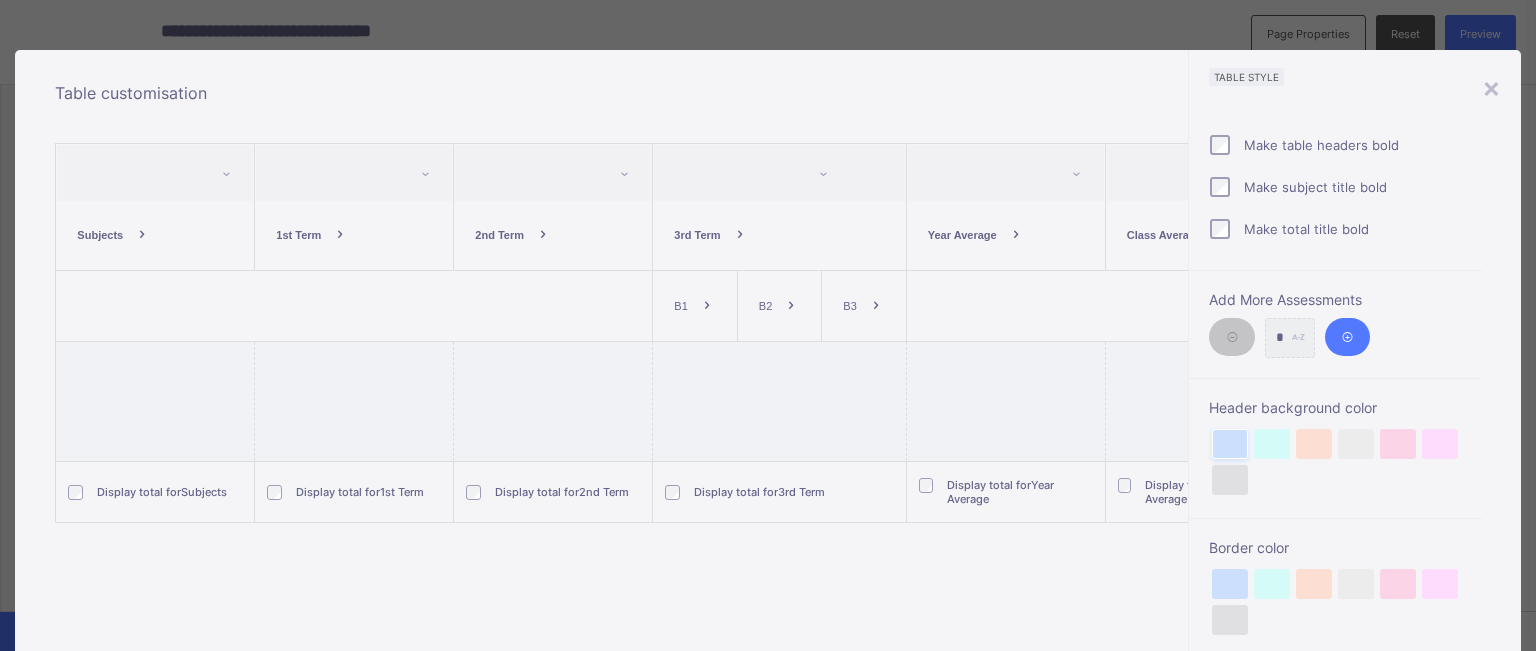 click at bounding box center (1230, 444) 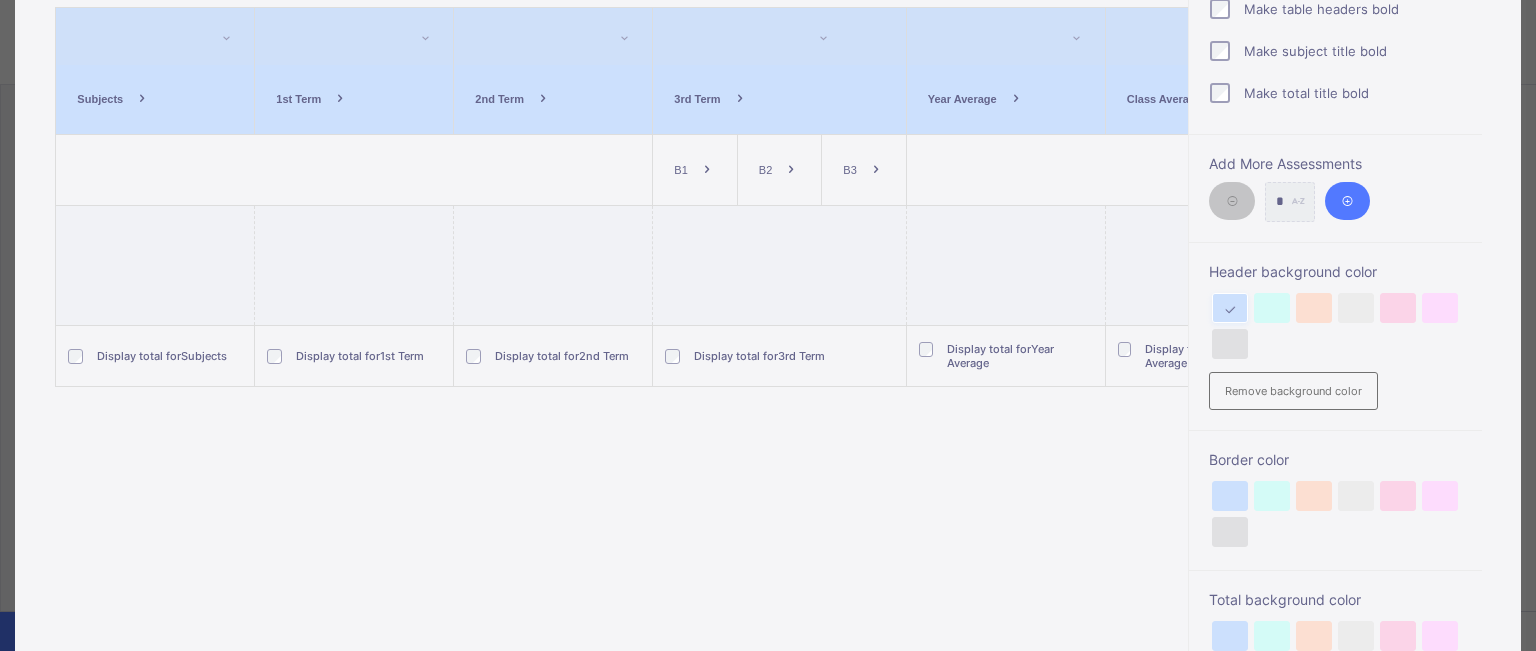 scroll, scrollTop: 206, scrollLeft: 0, axis: vertical 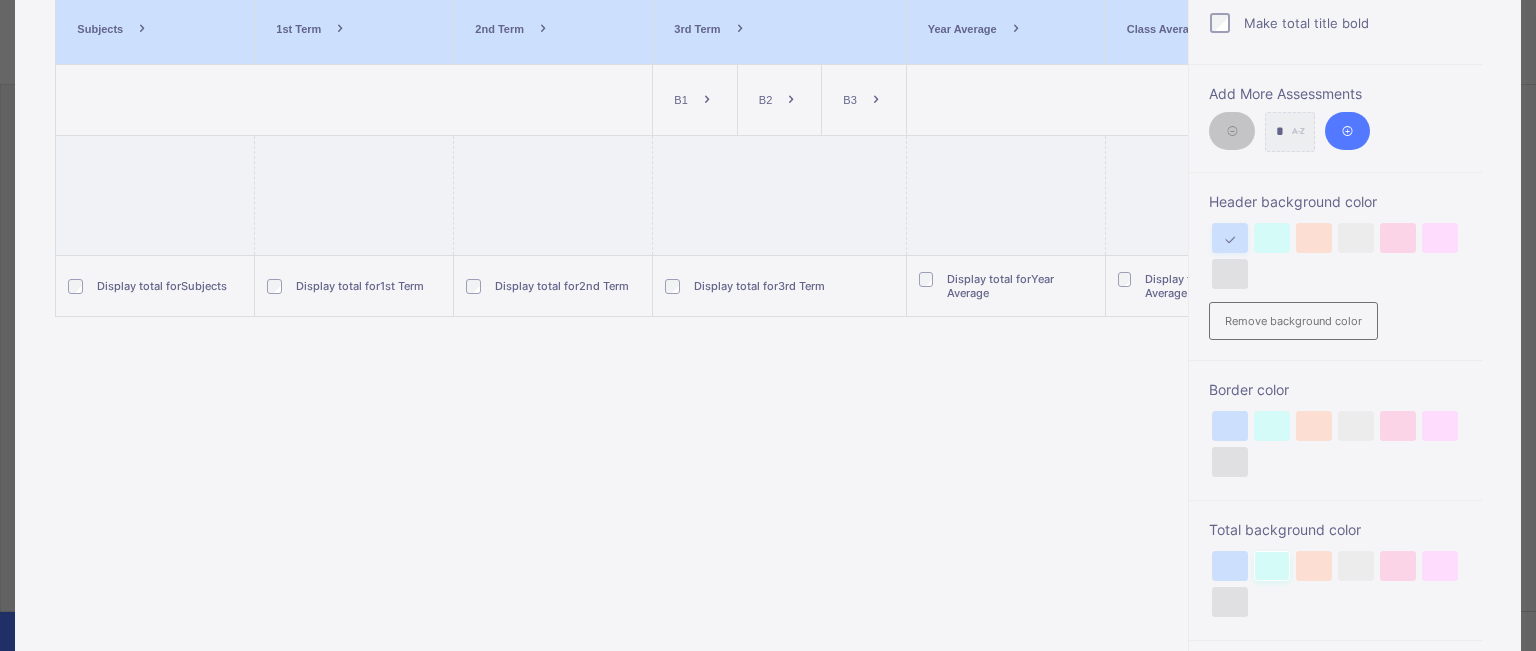 click at bounding box center (1272, 566) 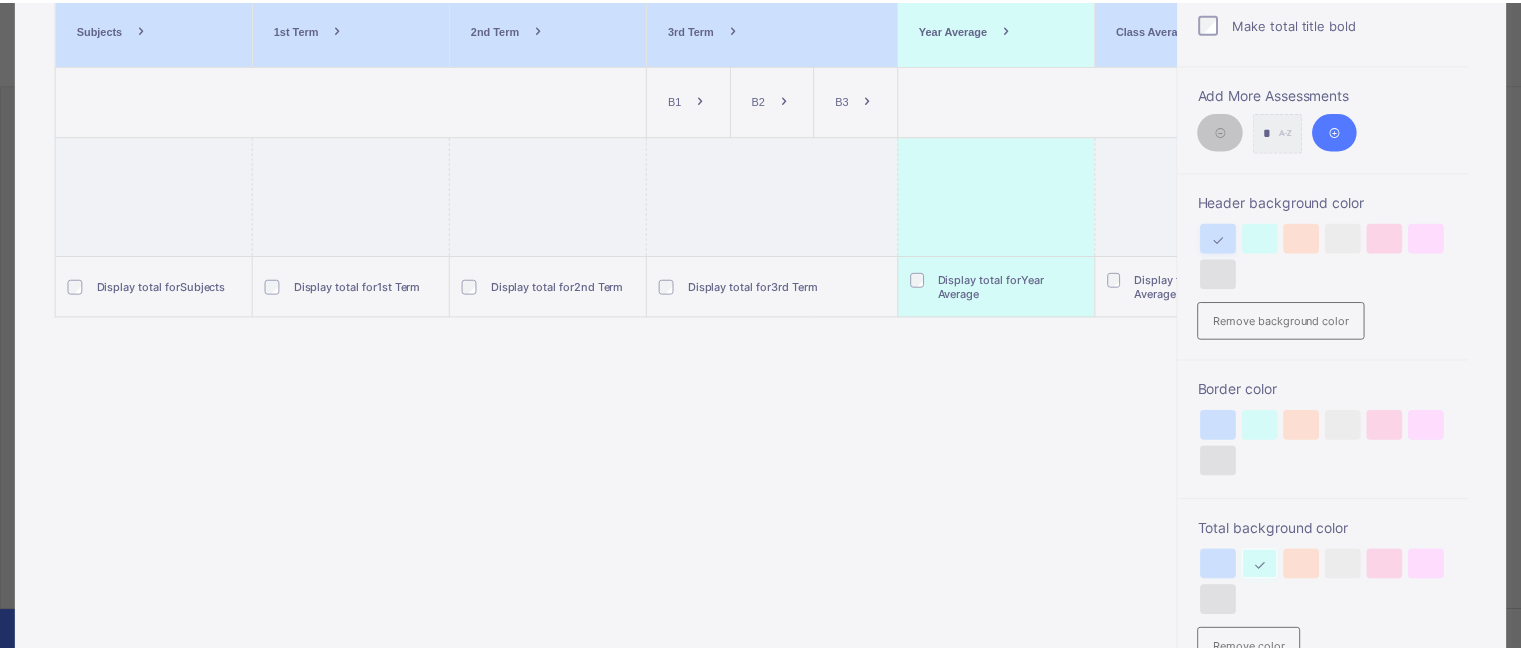 scroll, scrollTop: 452, scrollLeft: 0, axis: vertical 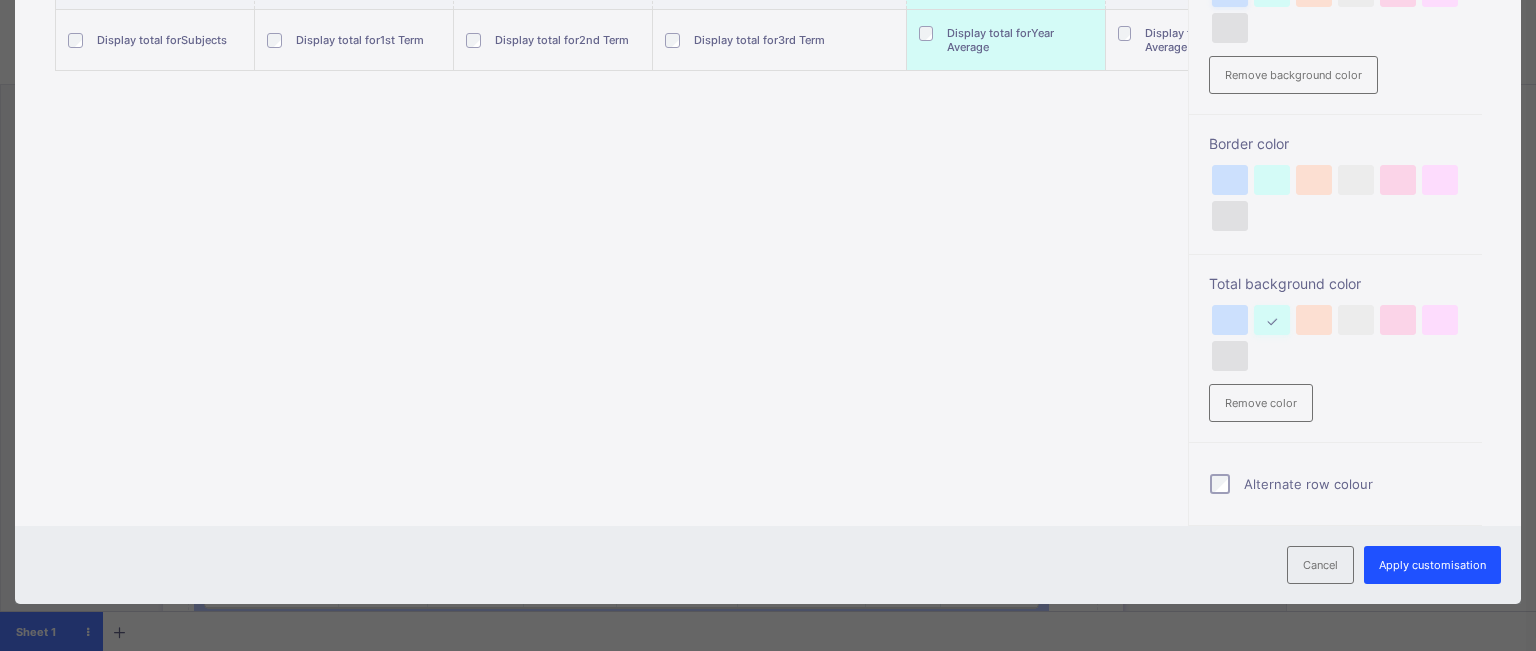 click on "Apply customisation" at bounding box center [1432, 565] 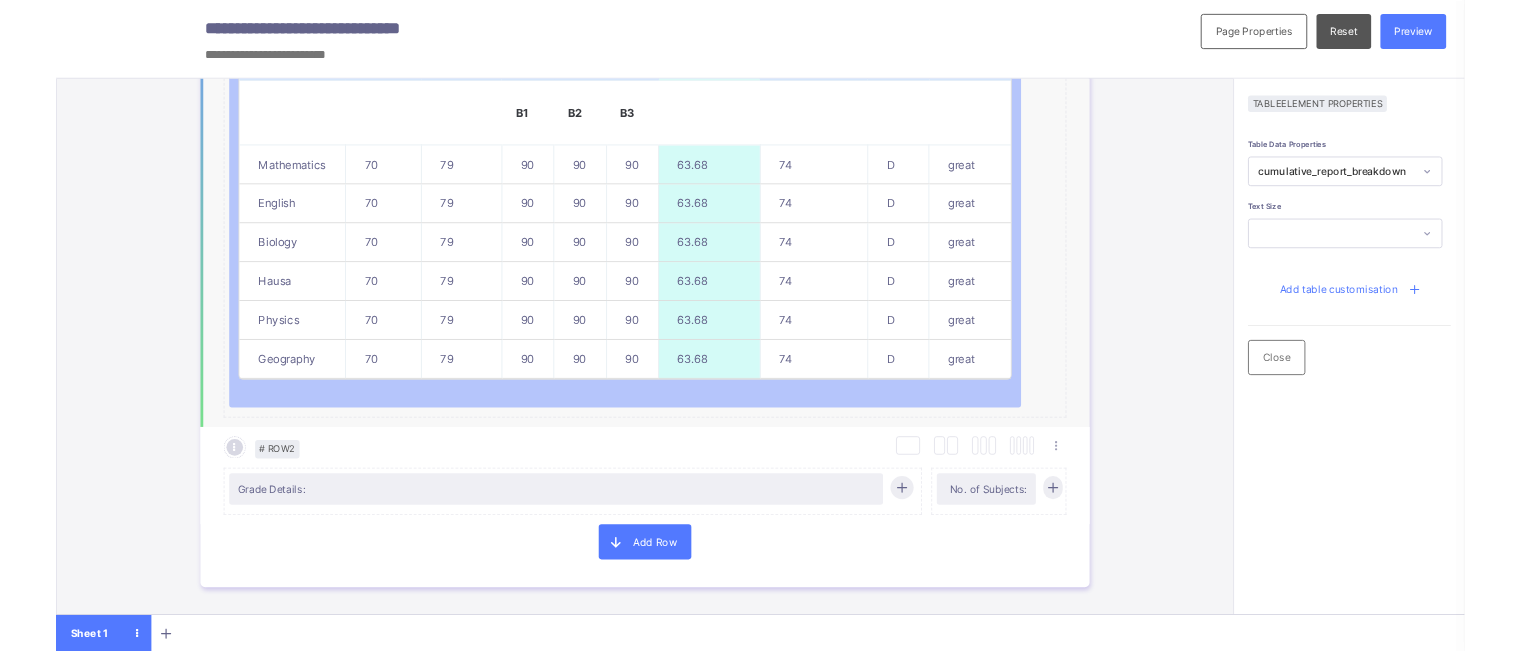 scroll, scrollTop: 1160, scrollLeft: 0, axis: vertical 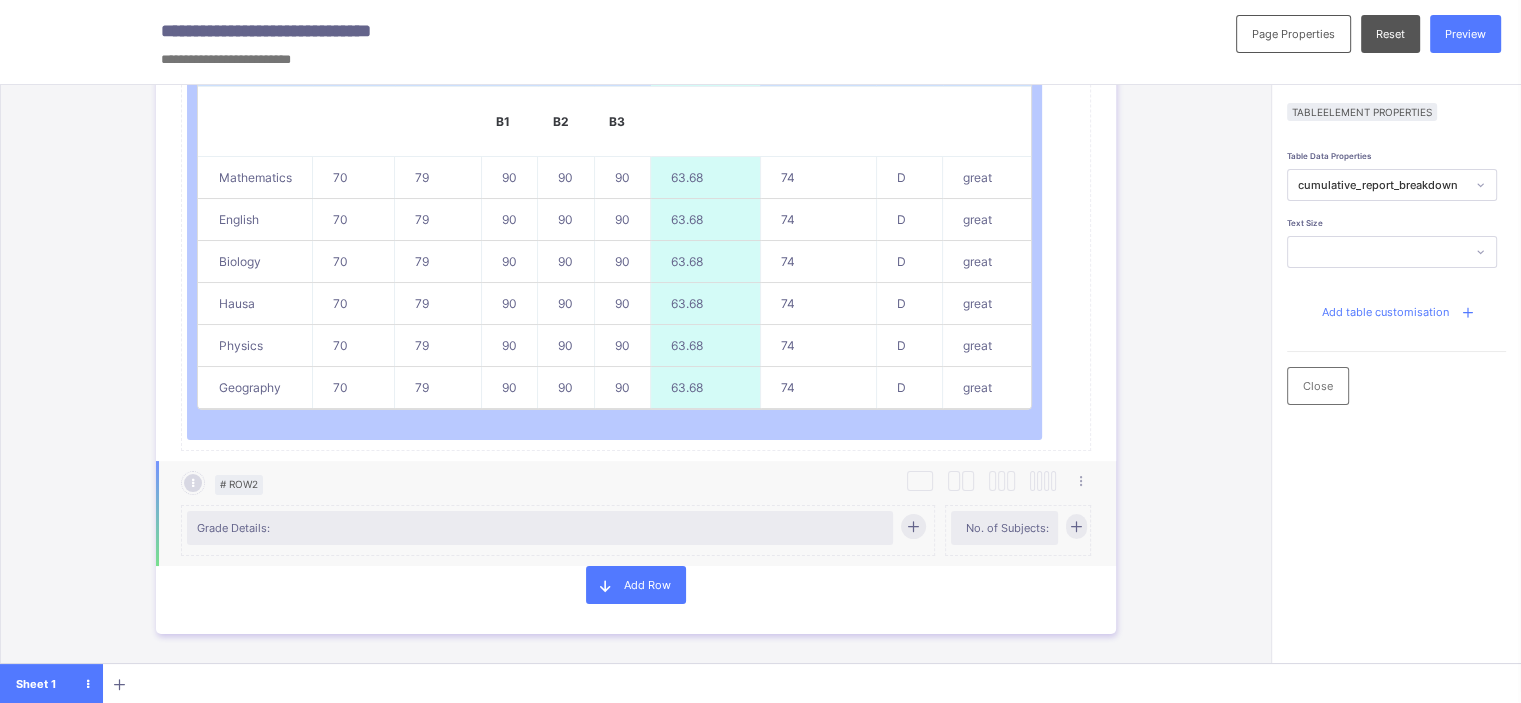 click on "Grade Details:" at bounding box center [540, 528] 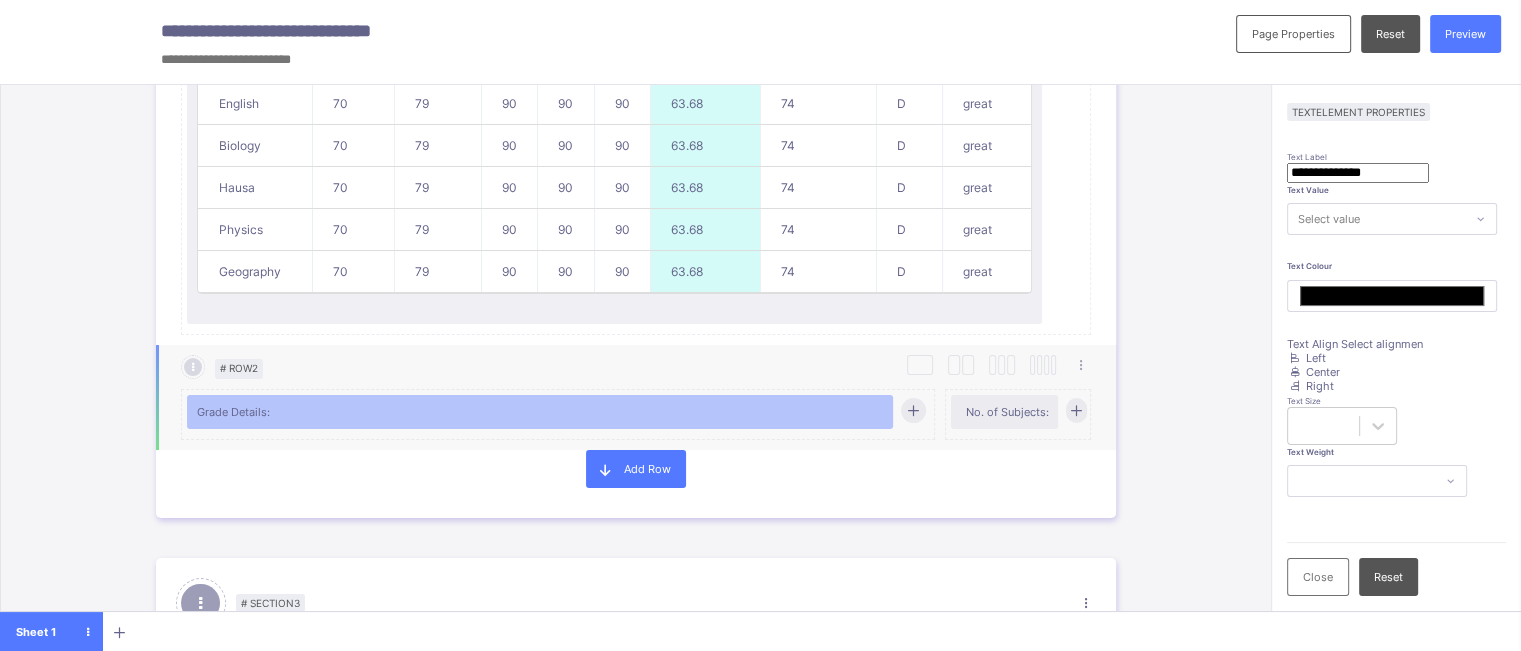 scroll, scrollTop: 1276, scrollLeft: 0, axis: vertical 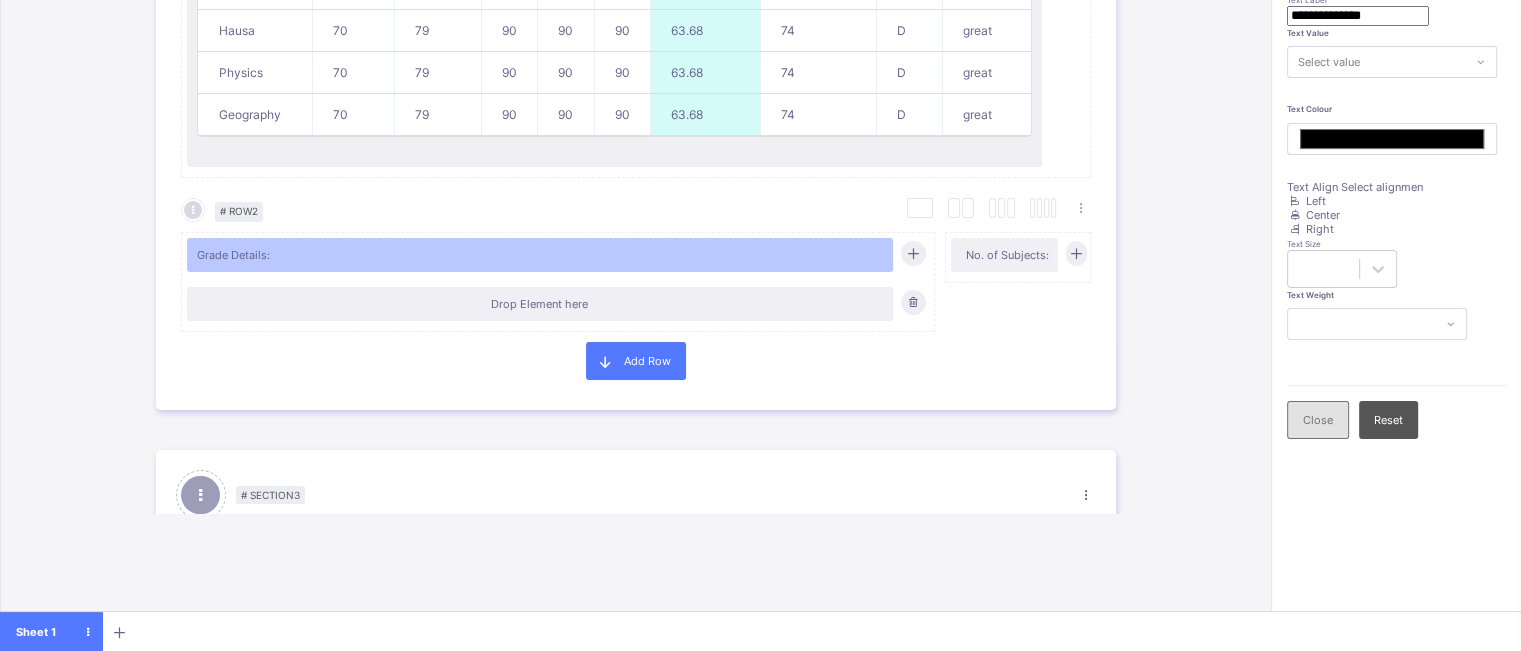 click on "Close" at bounding box center [1318, 420] 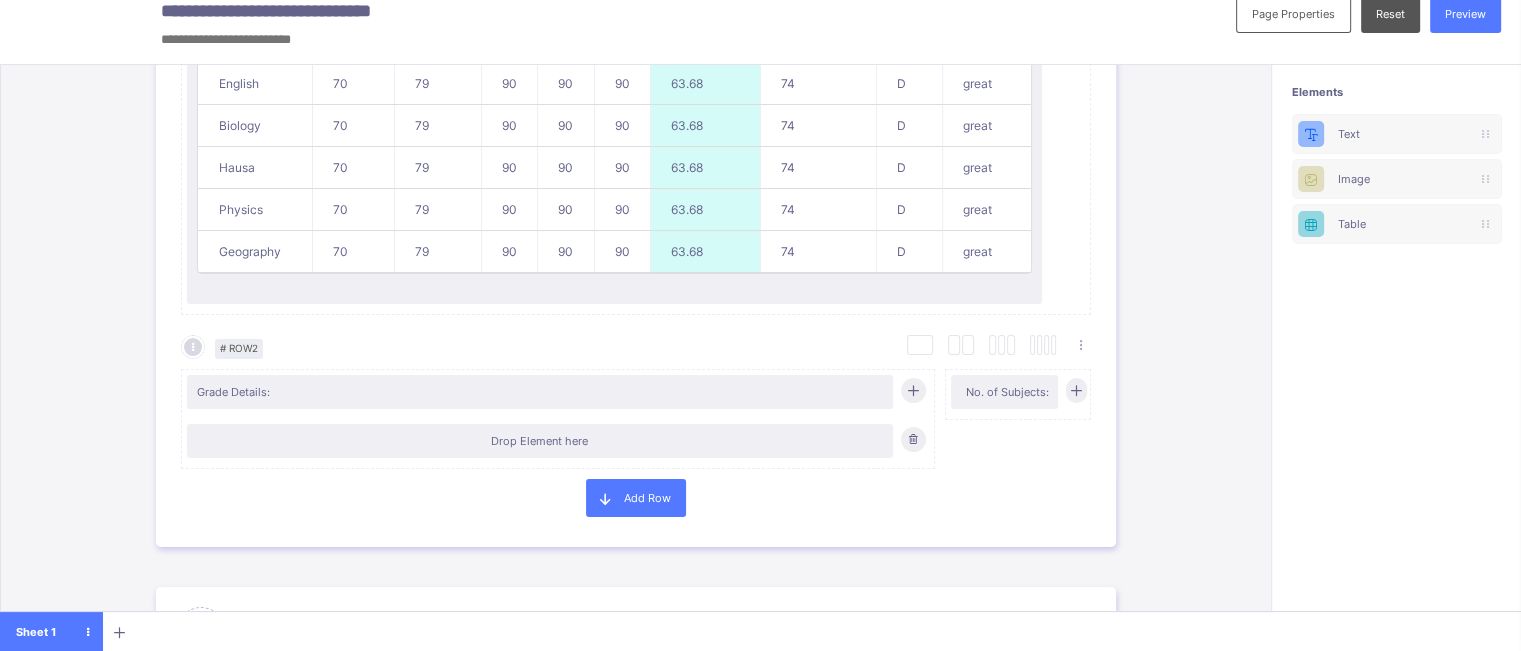 scroll, scrollTop: 0, scrollLeft: 0, axis: both 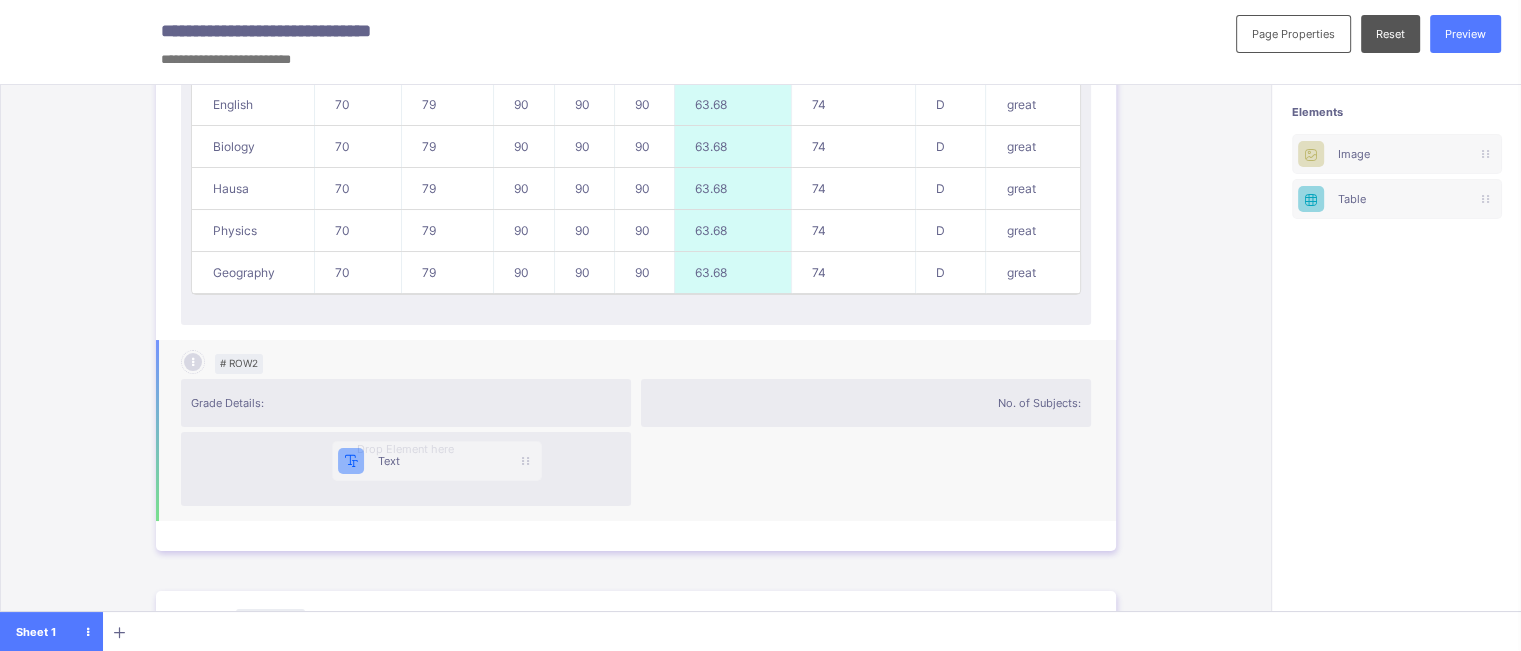 drag, startPoint x: 1377, startPoint y: 152, endPoint x: 397, endPoint y: 455, distance: 1025.7723 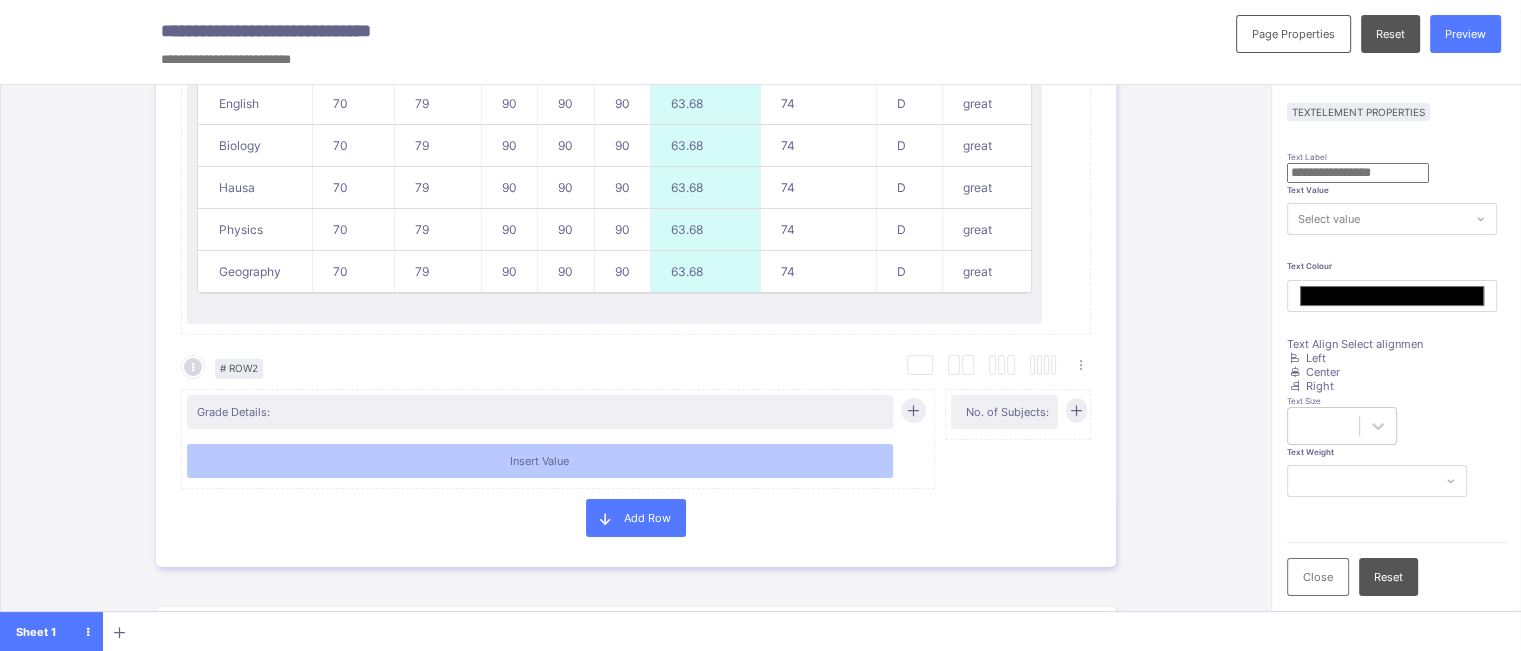 click at bounding box center [1358, 173] 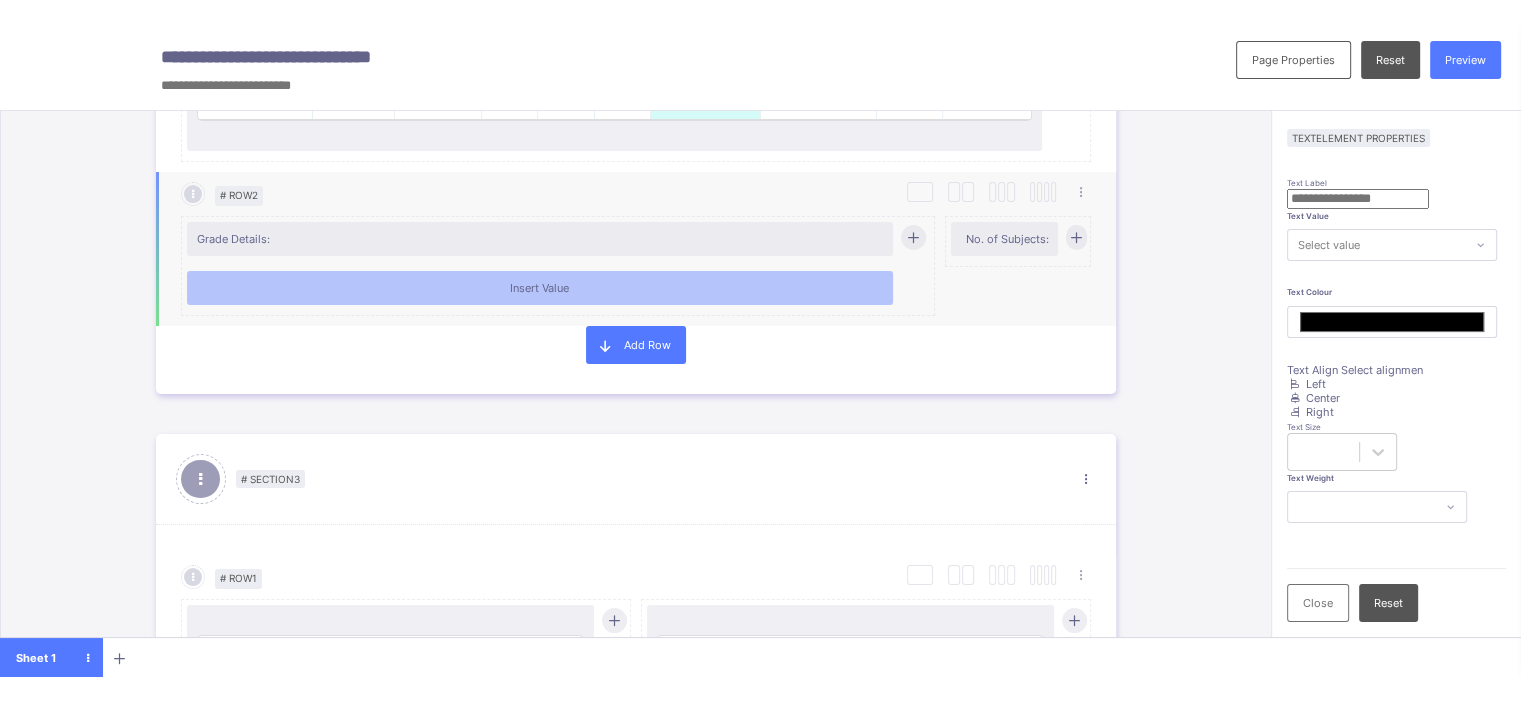 scroll, scrollTop: 1476, scrollLeft: 0, axis: vertical 